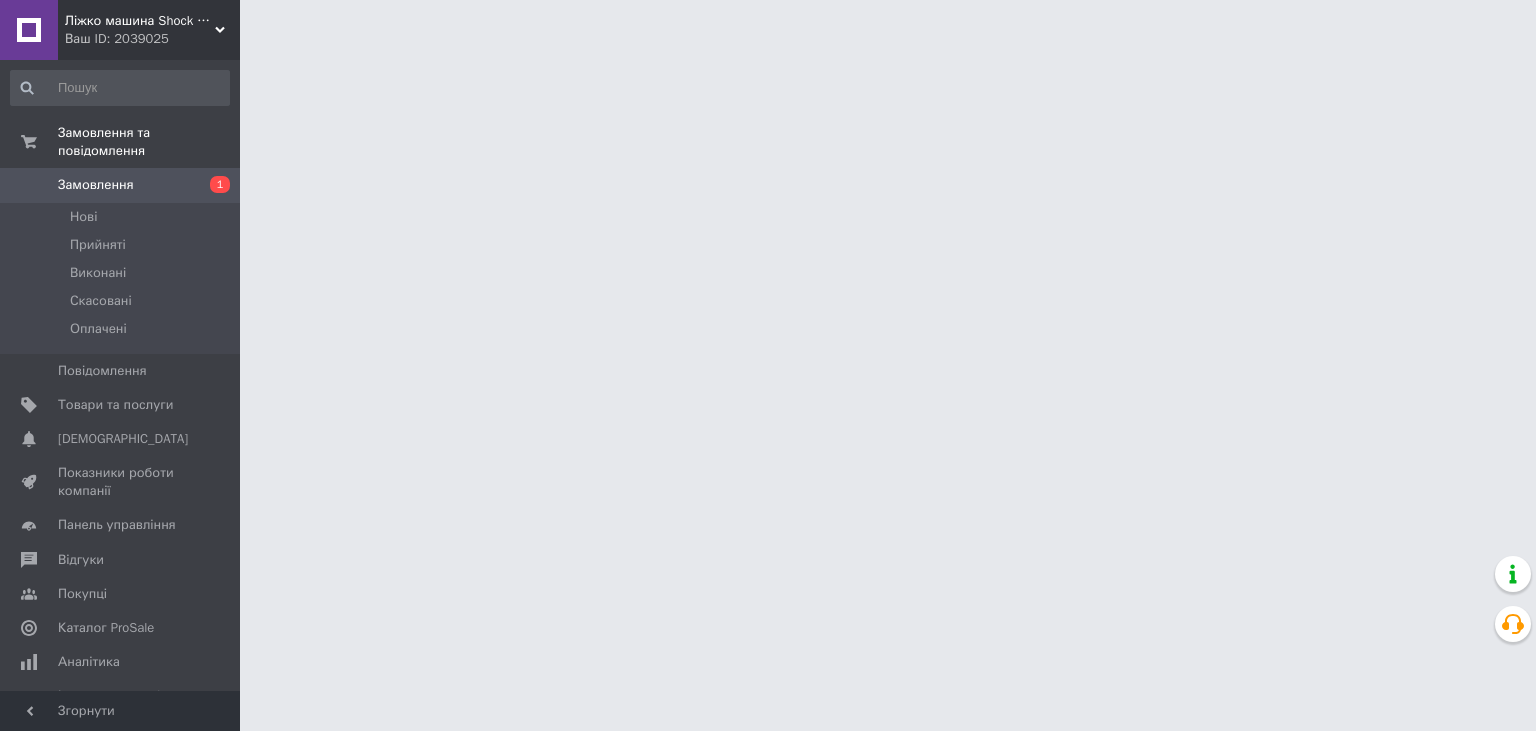 scroll, scrollTop: 0, scrollLeft: 0, axis: both 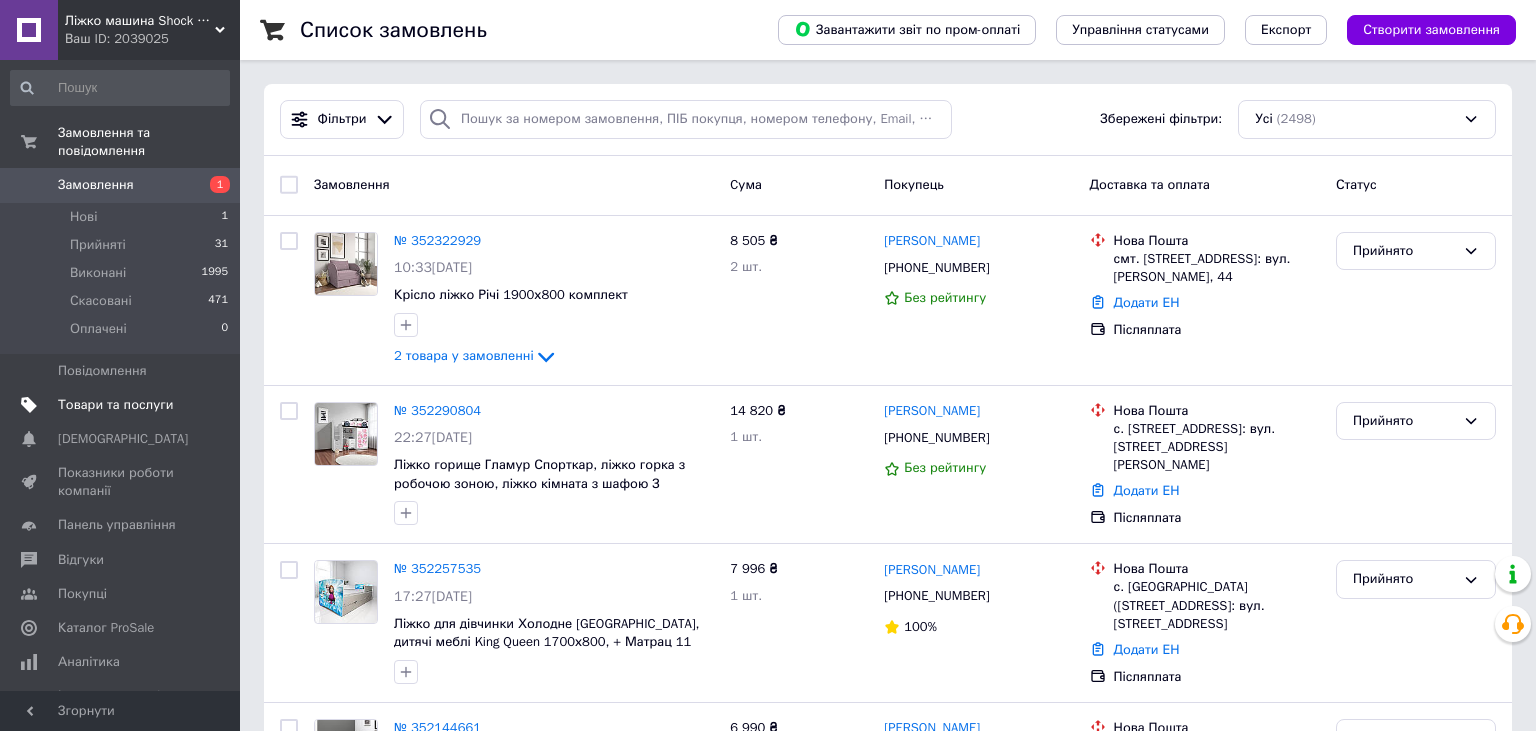 click on "Товари та послуги" at bounding box center [115, 405] 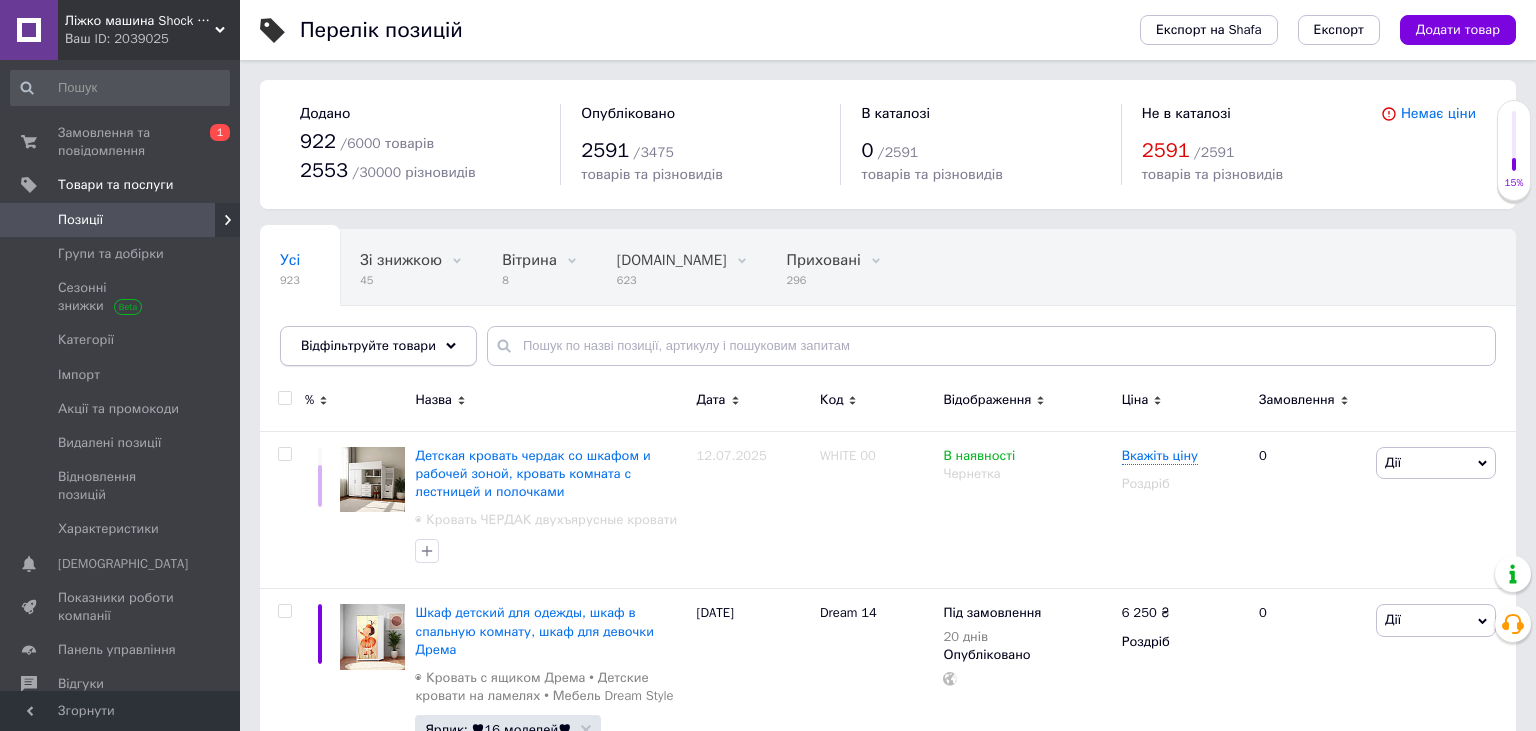 click 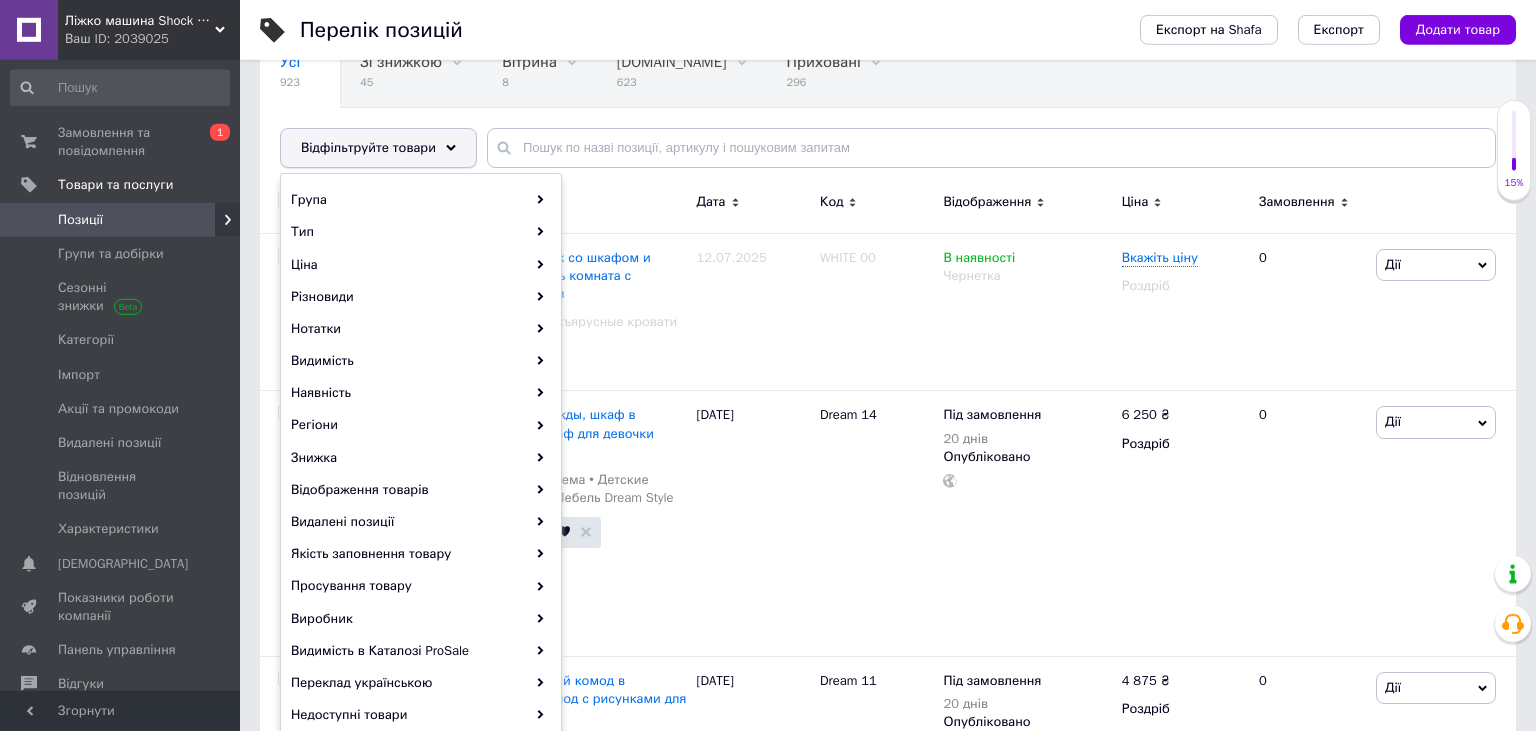 scroll, scrollTop: 211, scrollLeft: 0, axis: vertical 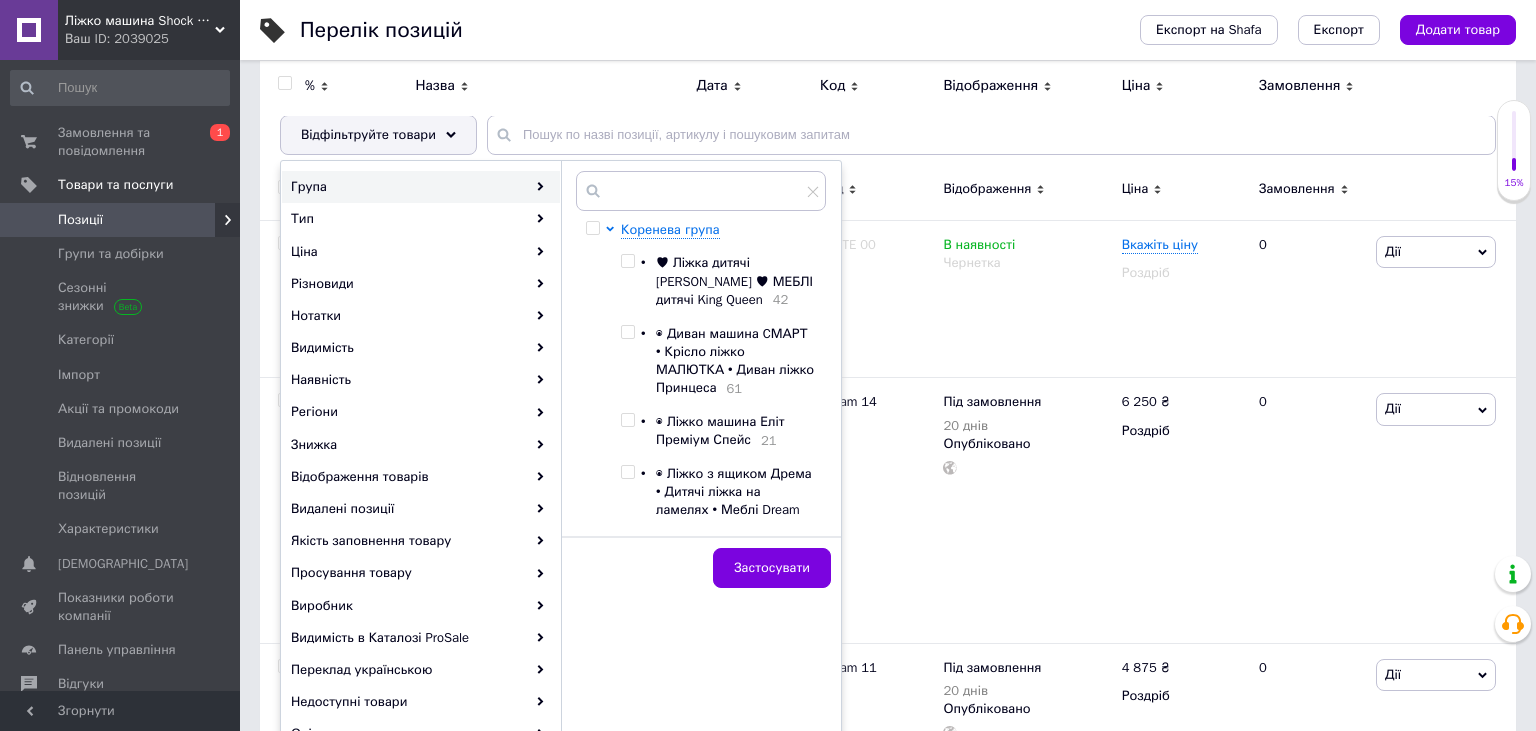 click on "◉ Ліжко машина Еліт Преміум Спейс" at bounding box center [720, 430] 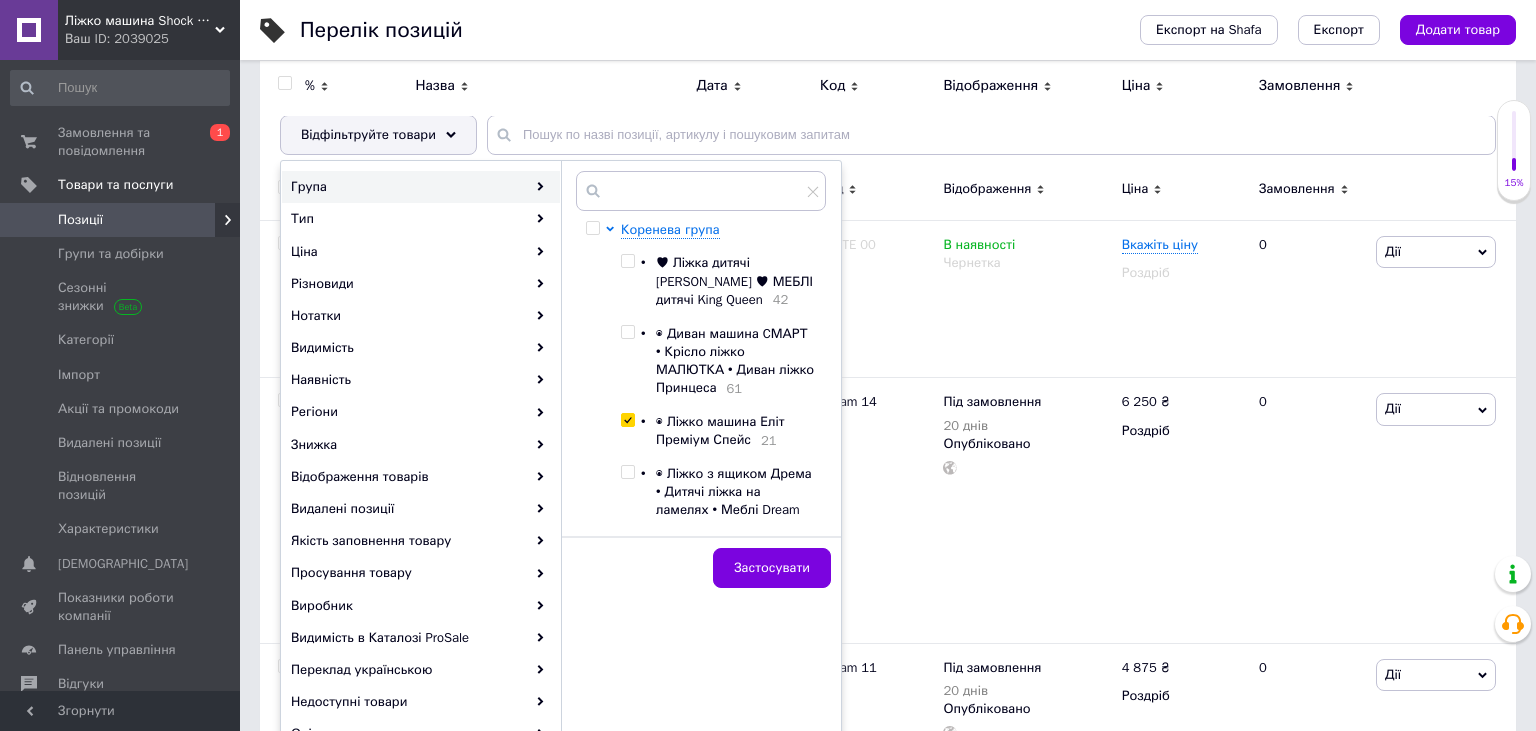 checkbox on "true" 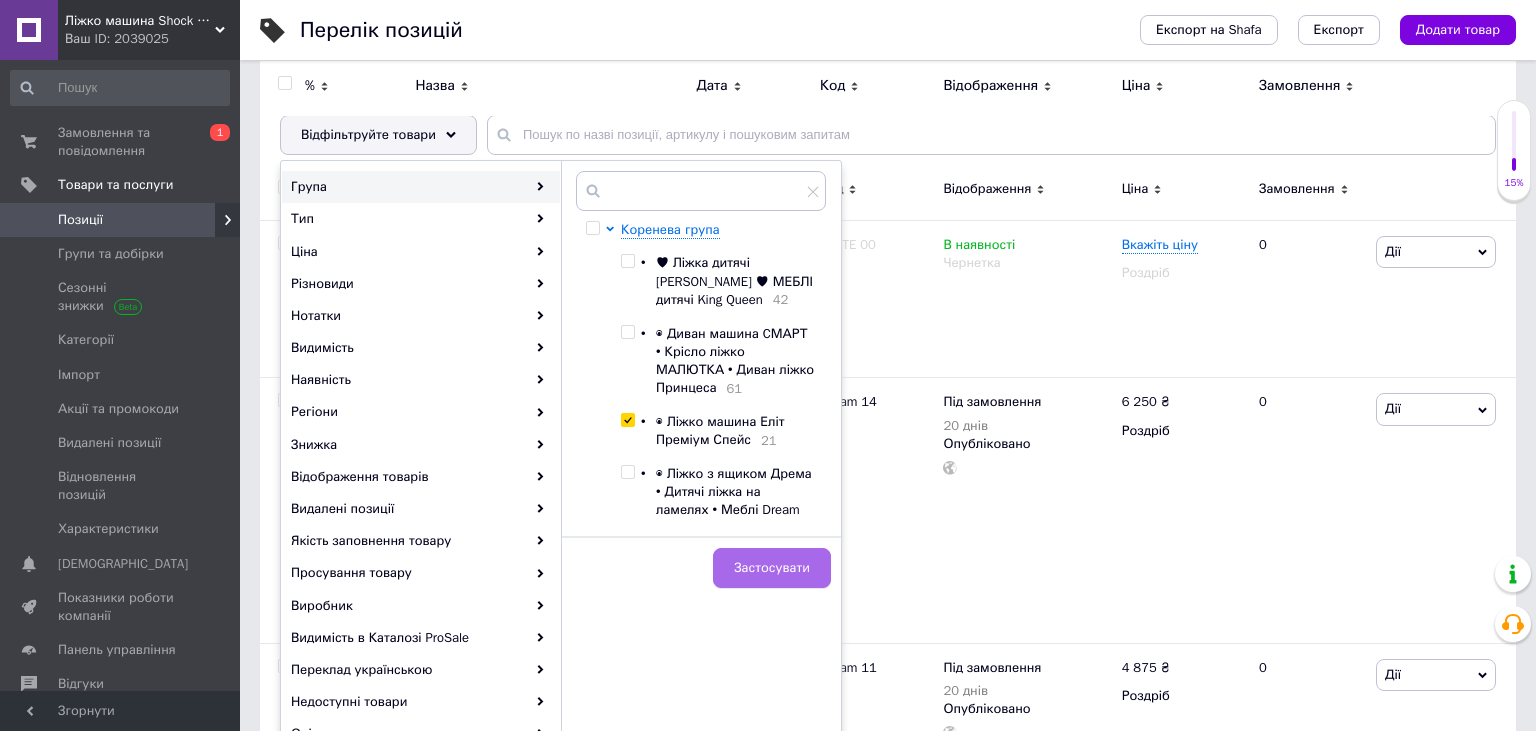 click on "Застосувати" at bounding box center [772, 568] 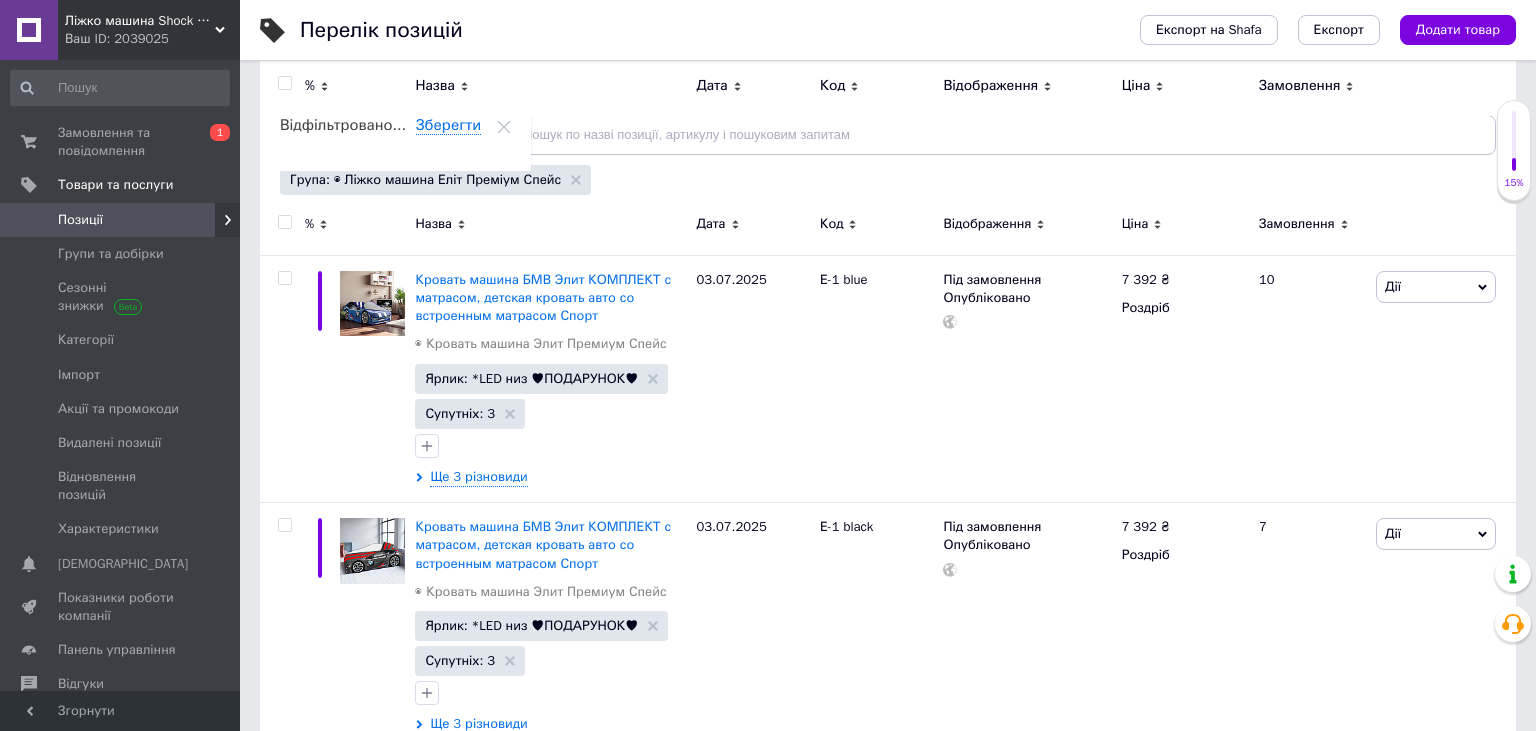 click at bounding box center (284, 222) 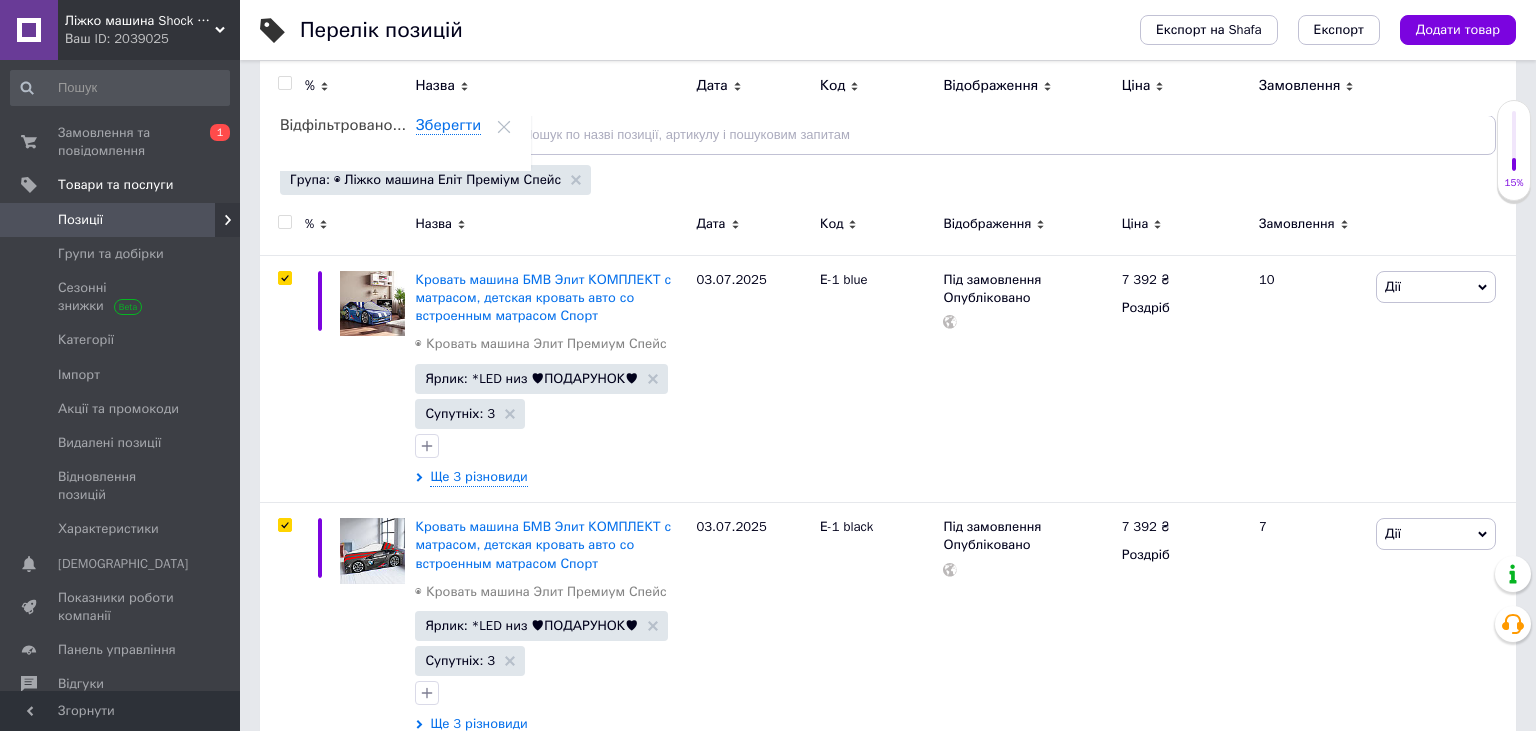 checkbox on "true" 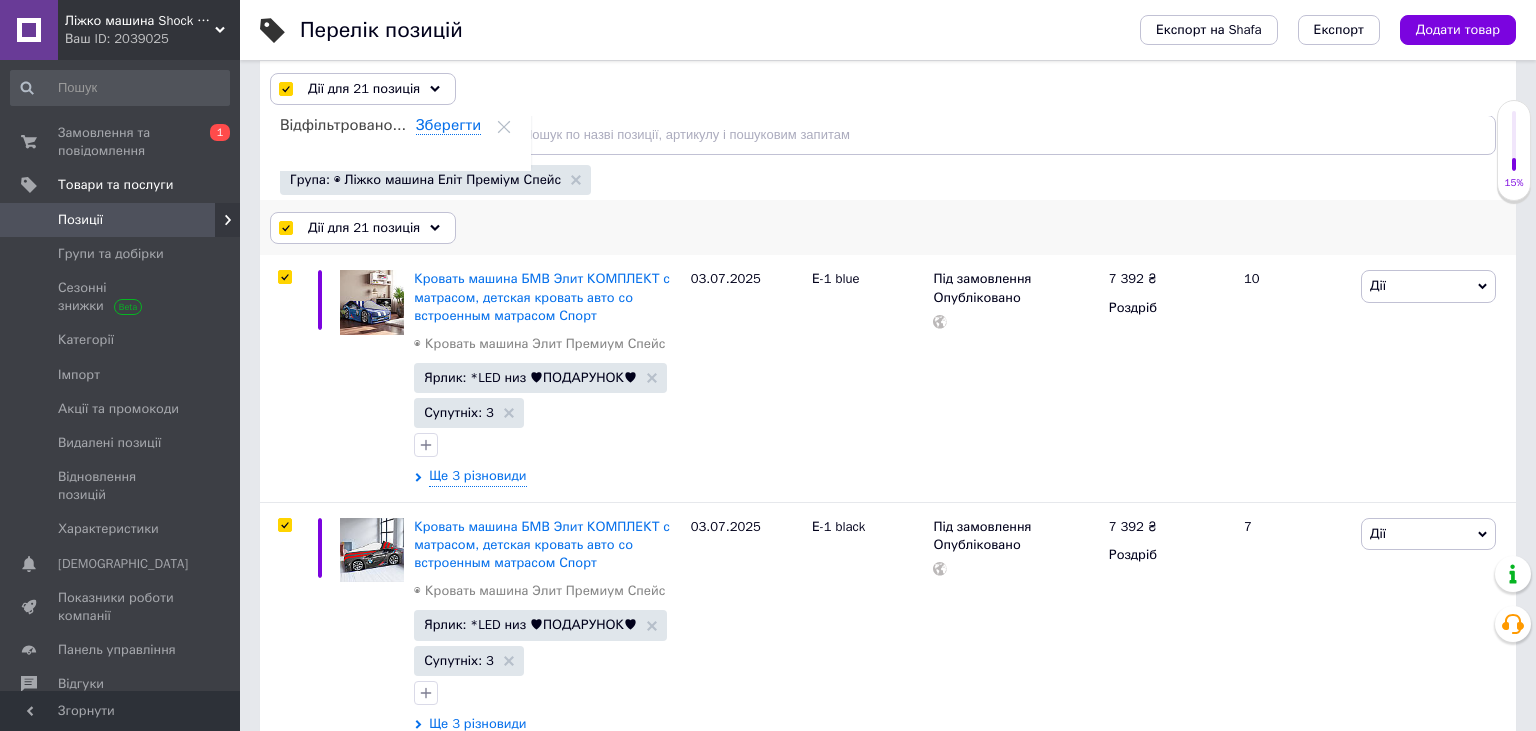 click on "Дії для 21 позиція" at bounding box center (364, 228) 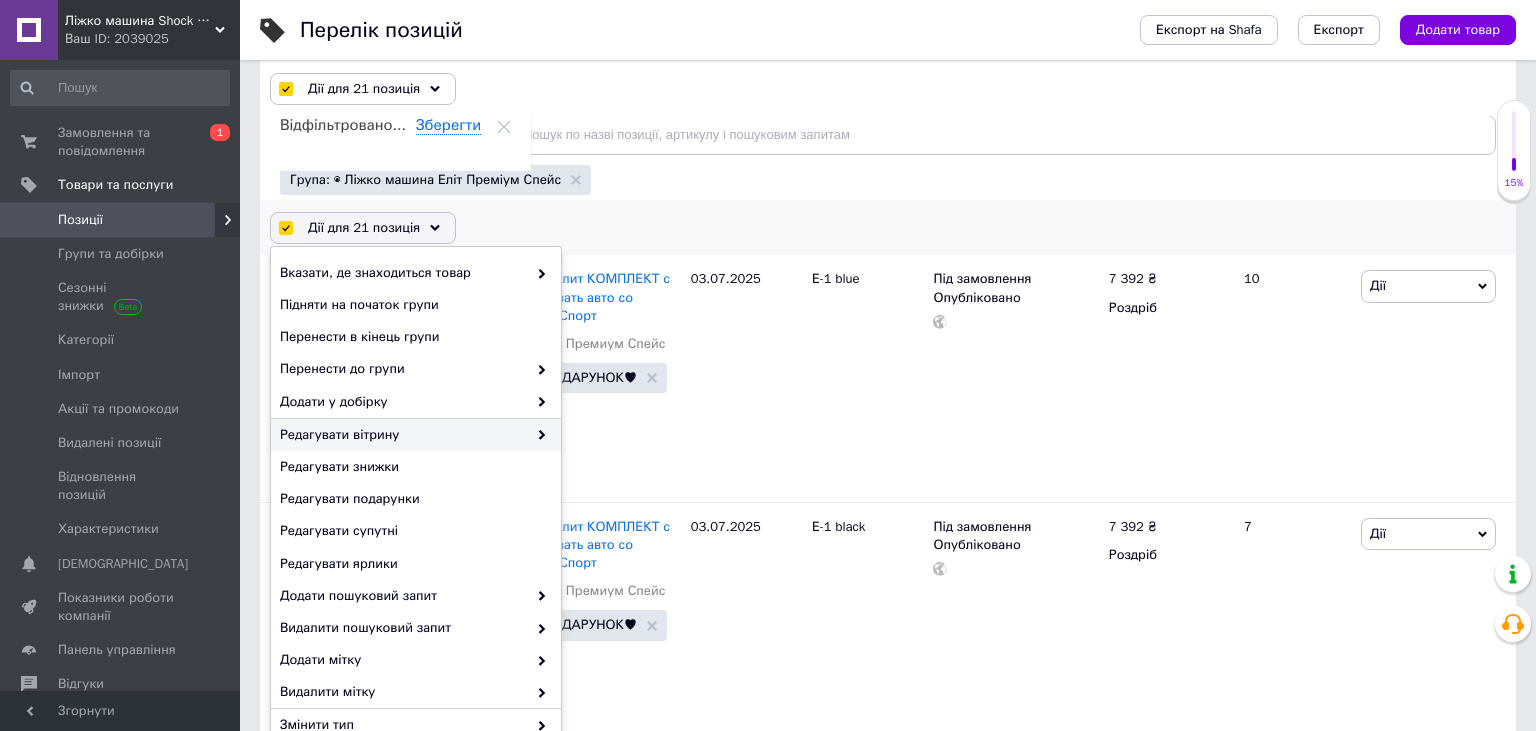 scroll, scrollTop: 106, scrollLeft: 0, axis: vertical 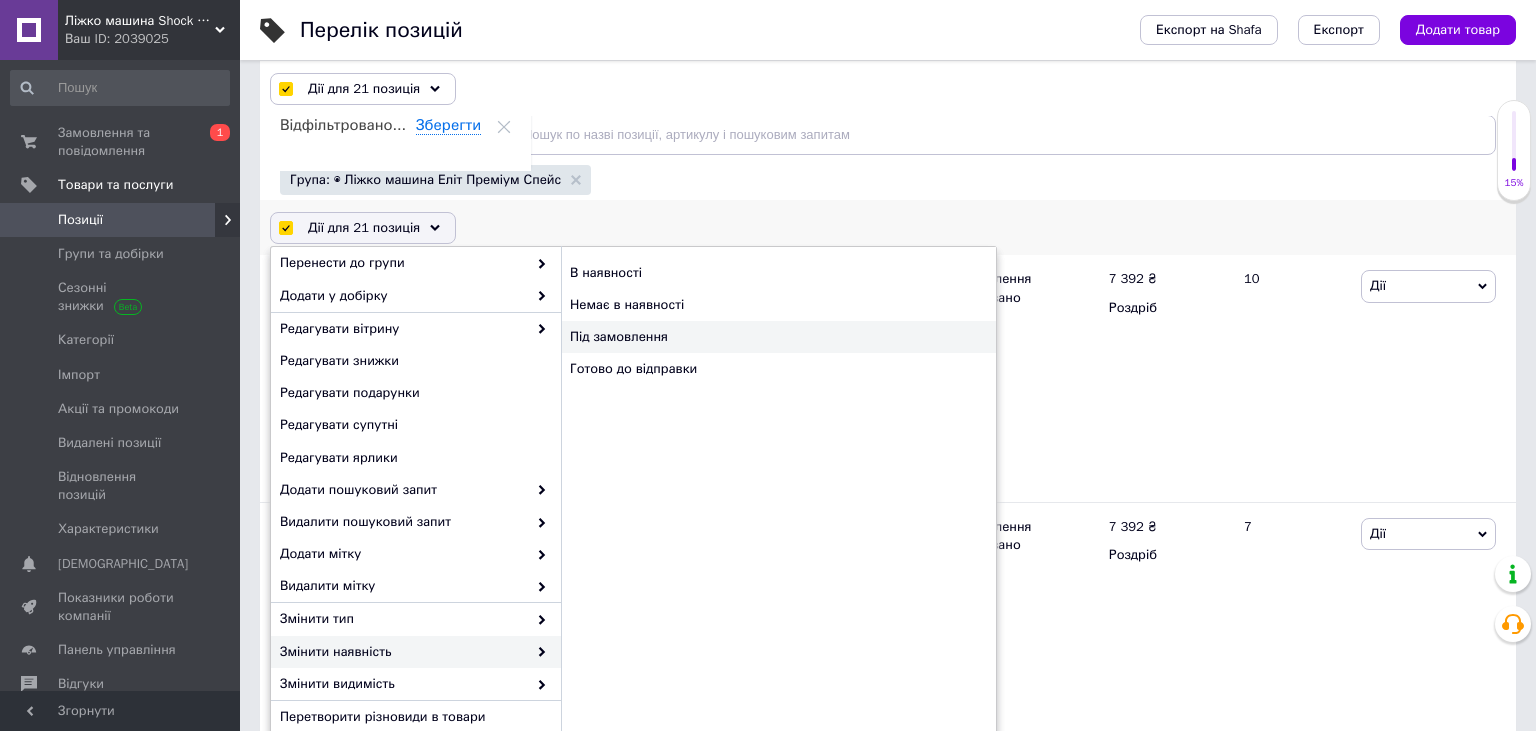 click on "Під замовлення" at bounding box center [778, 337] 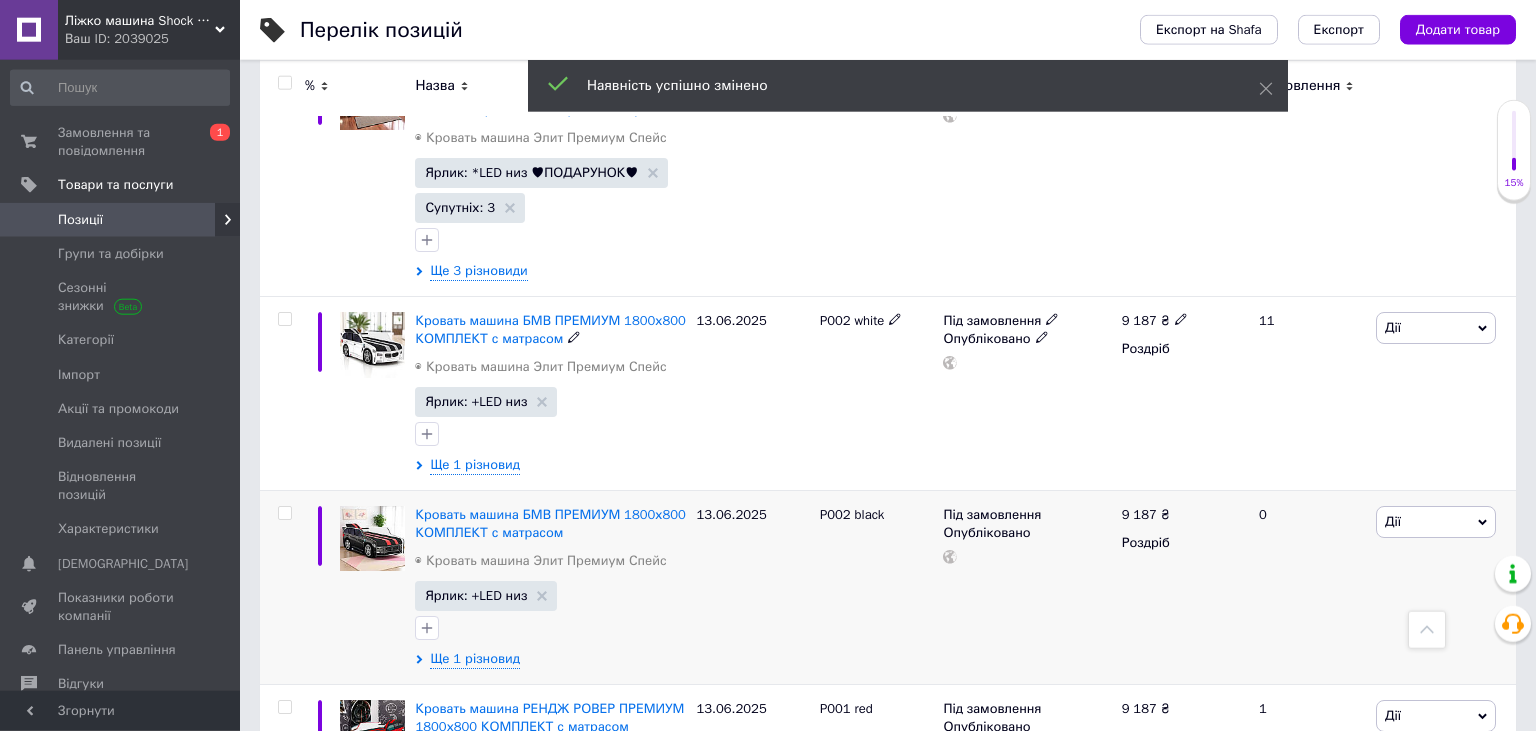 scroll, scrollTop: 1267, scrollLeft: 0, axis: vertical 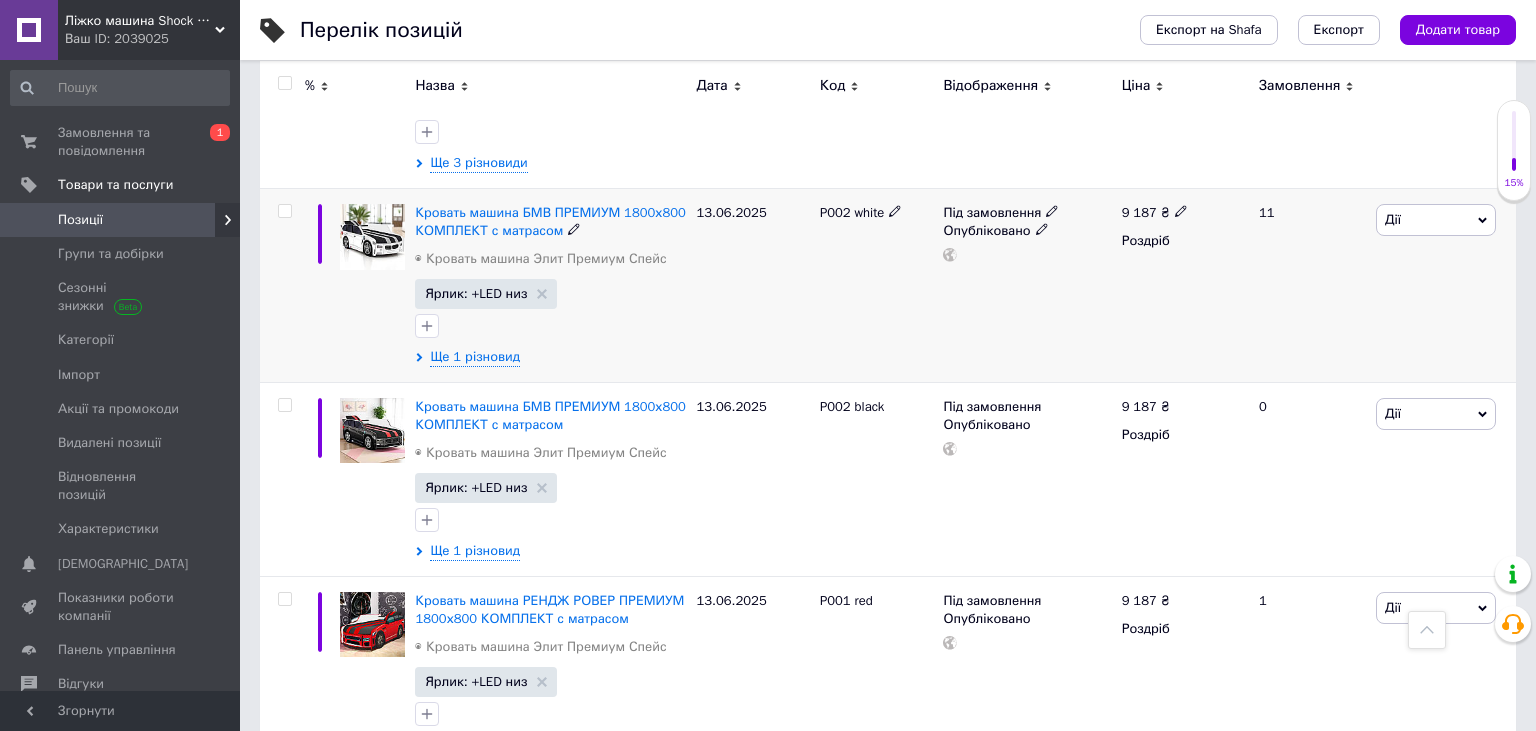 click on "Кровать машина БМВ ПРЕМИУМ 1800х800 КОМПЛЕКТ с матрасом ◉ Кровать машина Элит Премиум Спейс  Ярлик: +LED низ Ще 1 різновид" at bounding box center (550, 286) 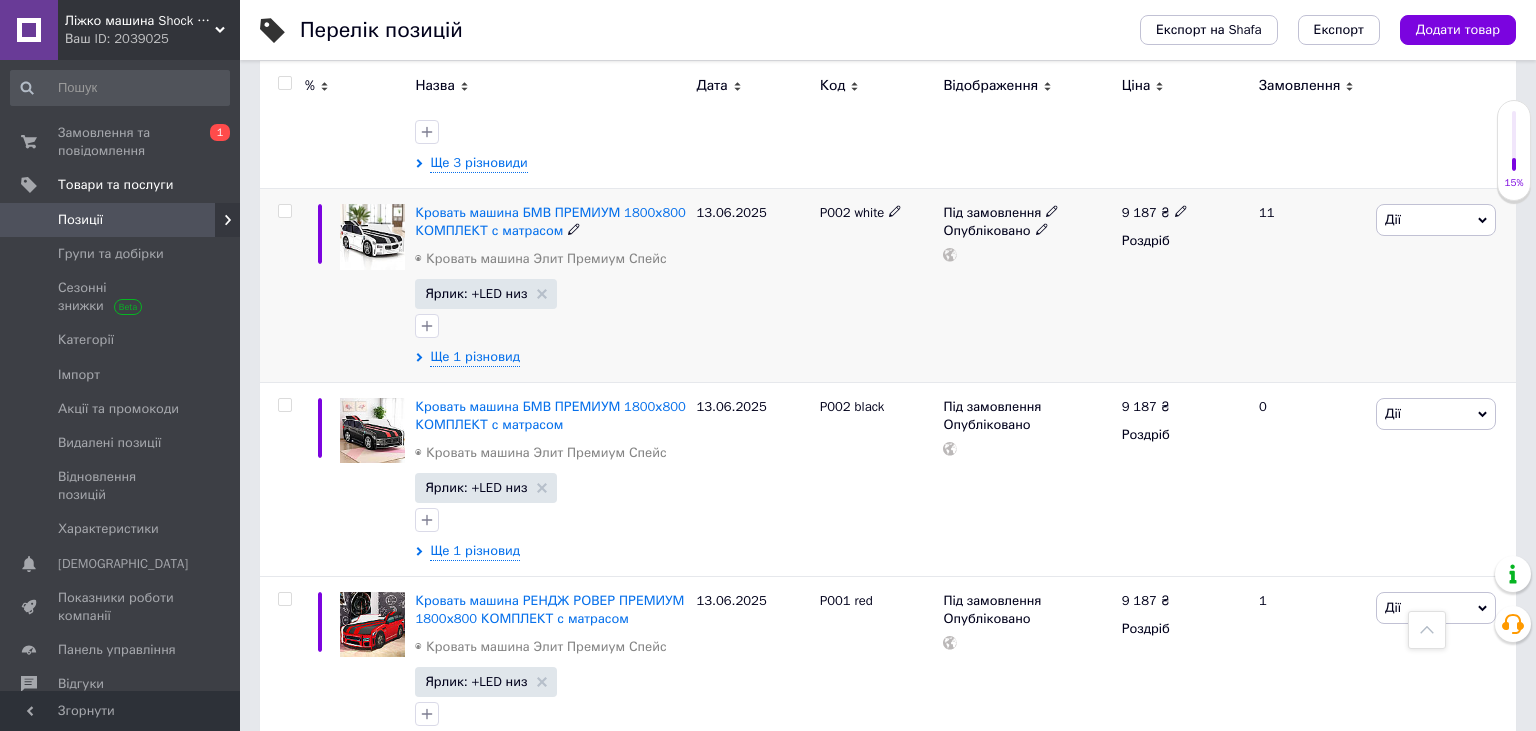 click on "Ще 1 різновид" at bounding box center [550, 357] 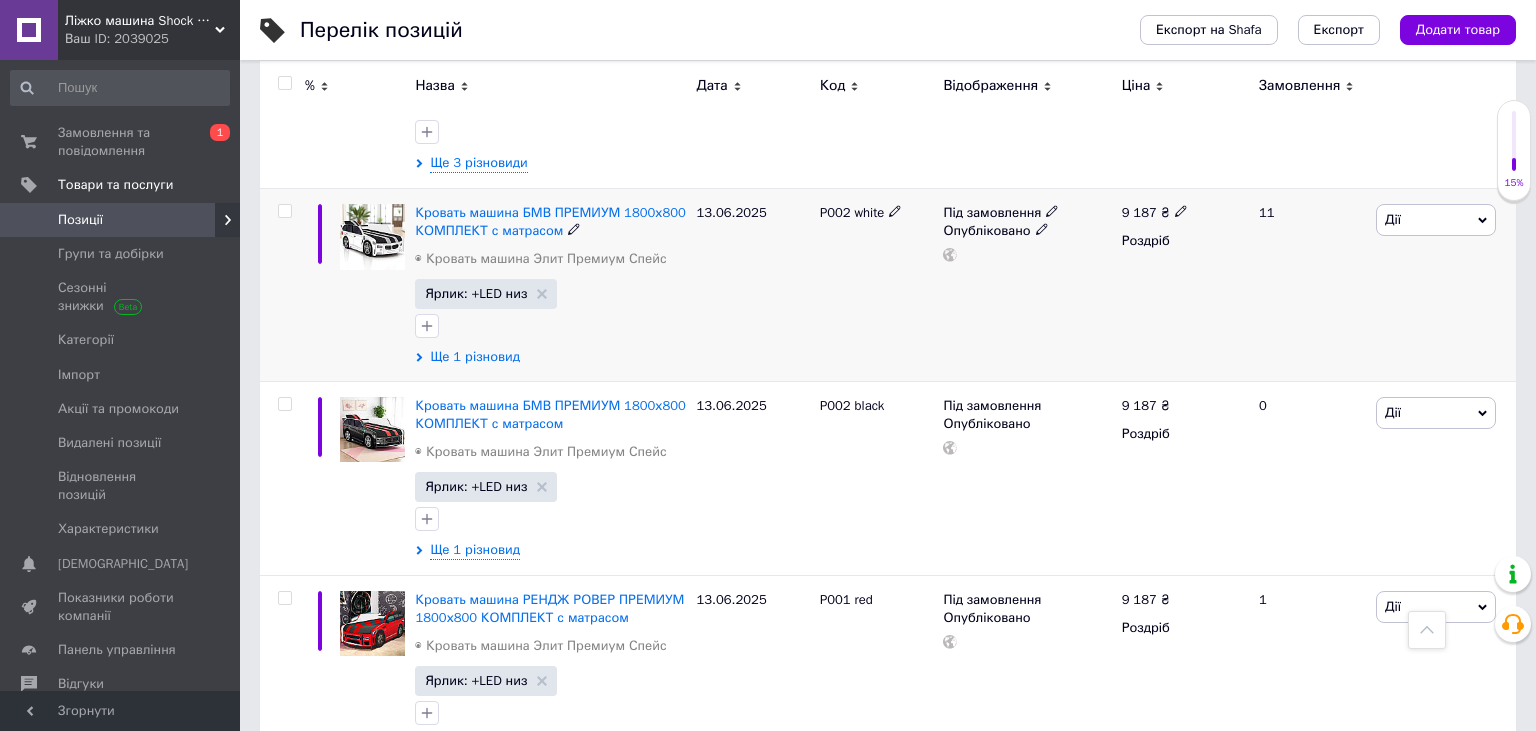 click 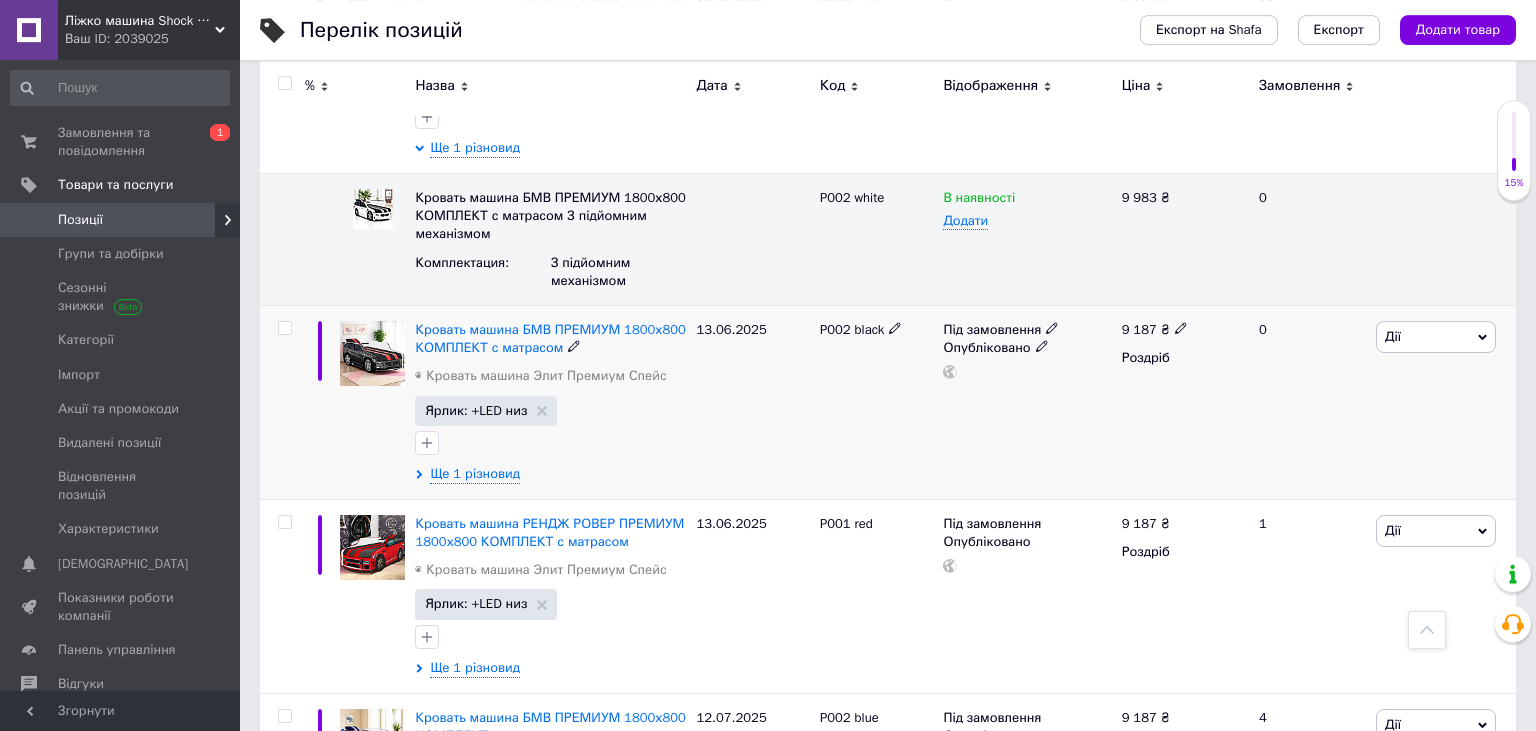 scroll, scrollTop: 1478, scrollLeft: 0, axis: vertical 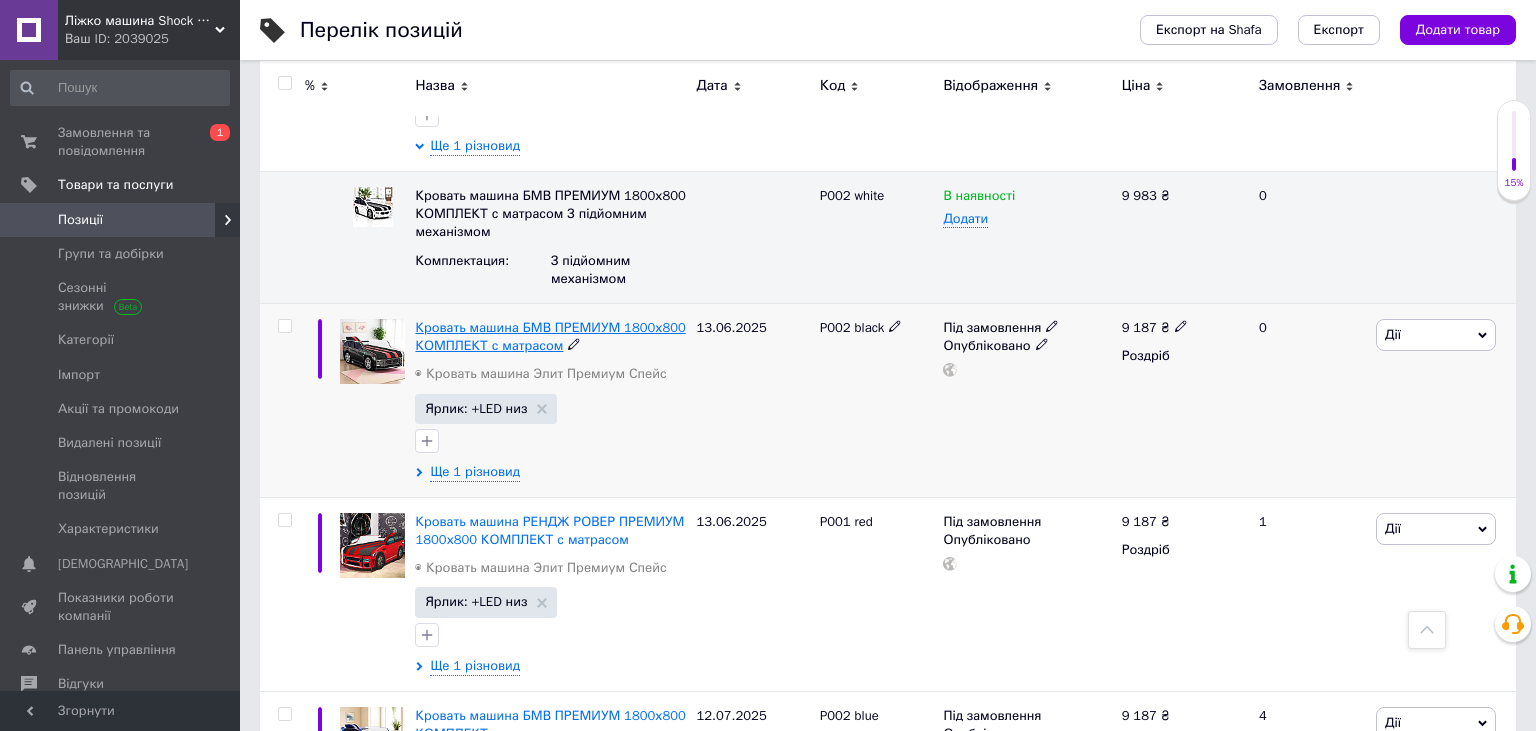 click on "Кровать машина БМВ ПРЕМИУМ 1800х800 КОМПЛЕКТ с матрасом" at bounding box center (550, 336) 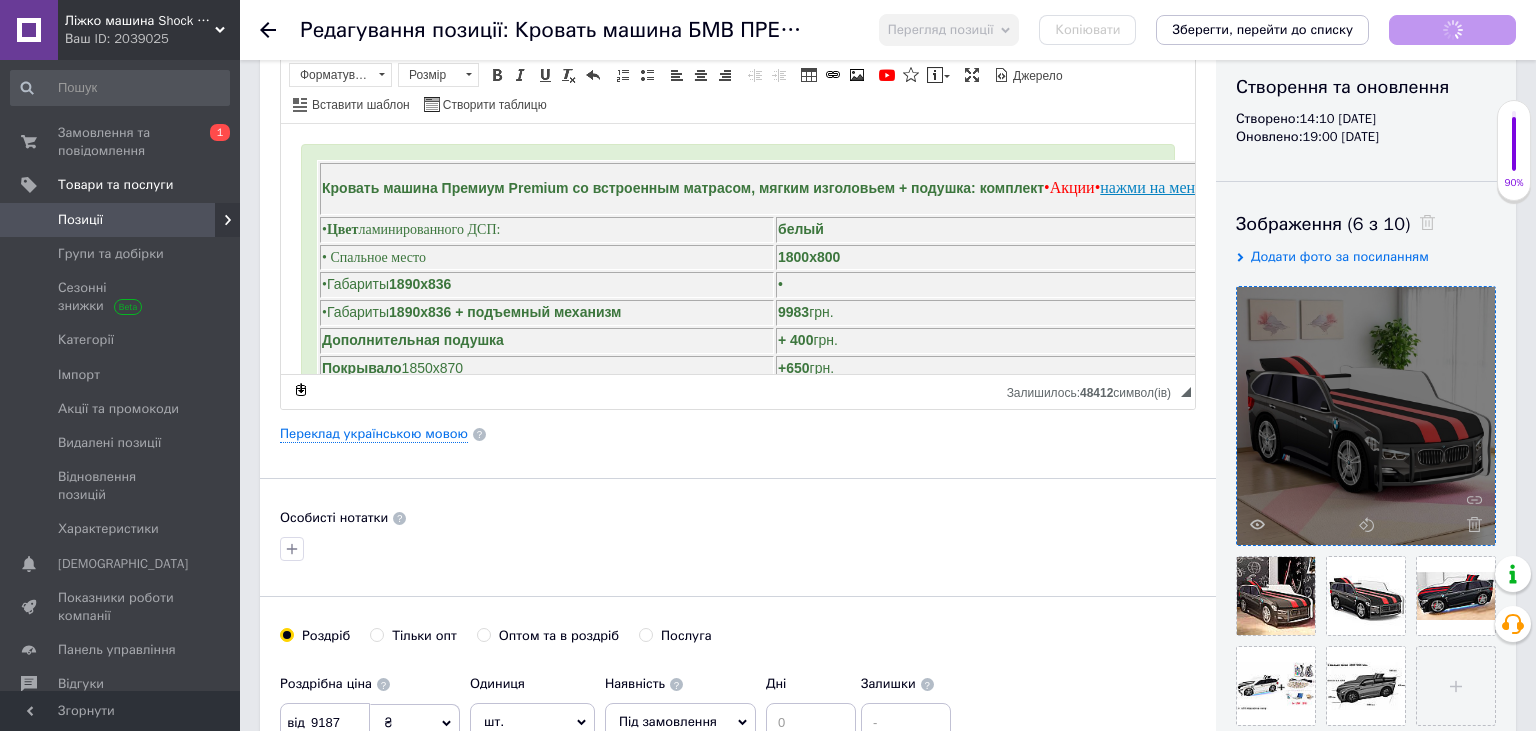 scroll, scrollTop: 422, scrollLeft: 0, axis: vertical 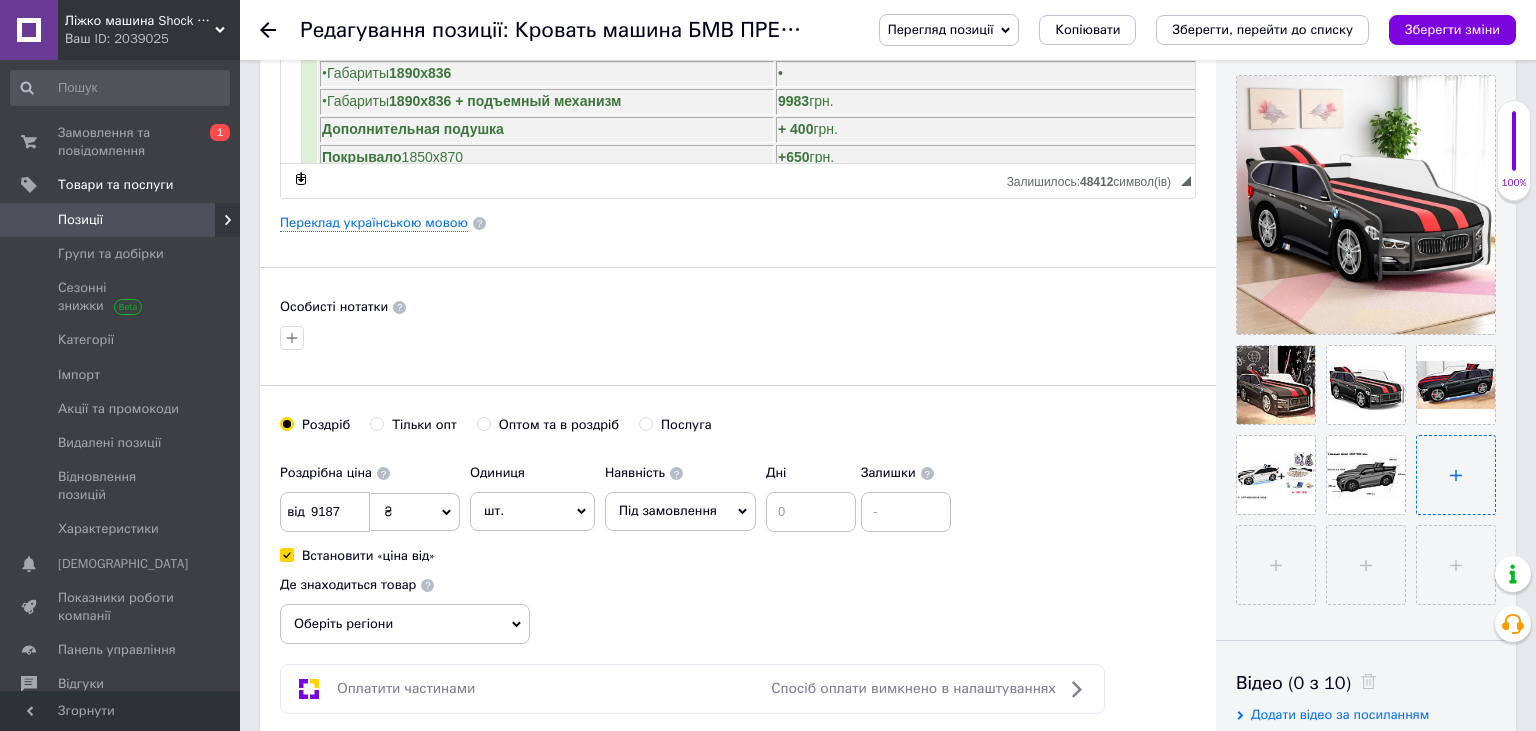 click at bounding box center [1456, 475] 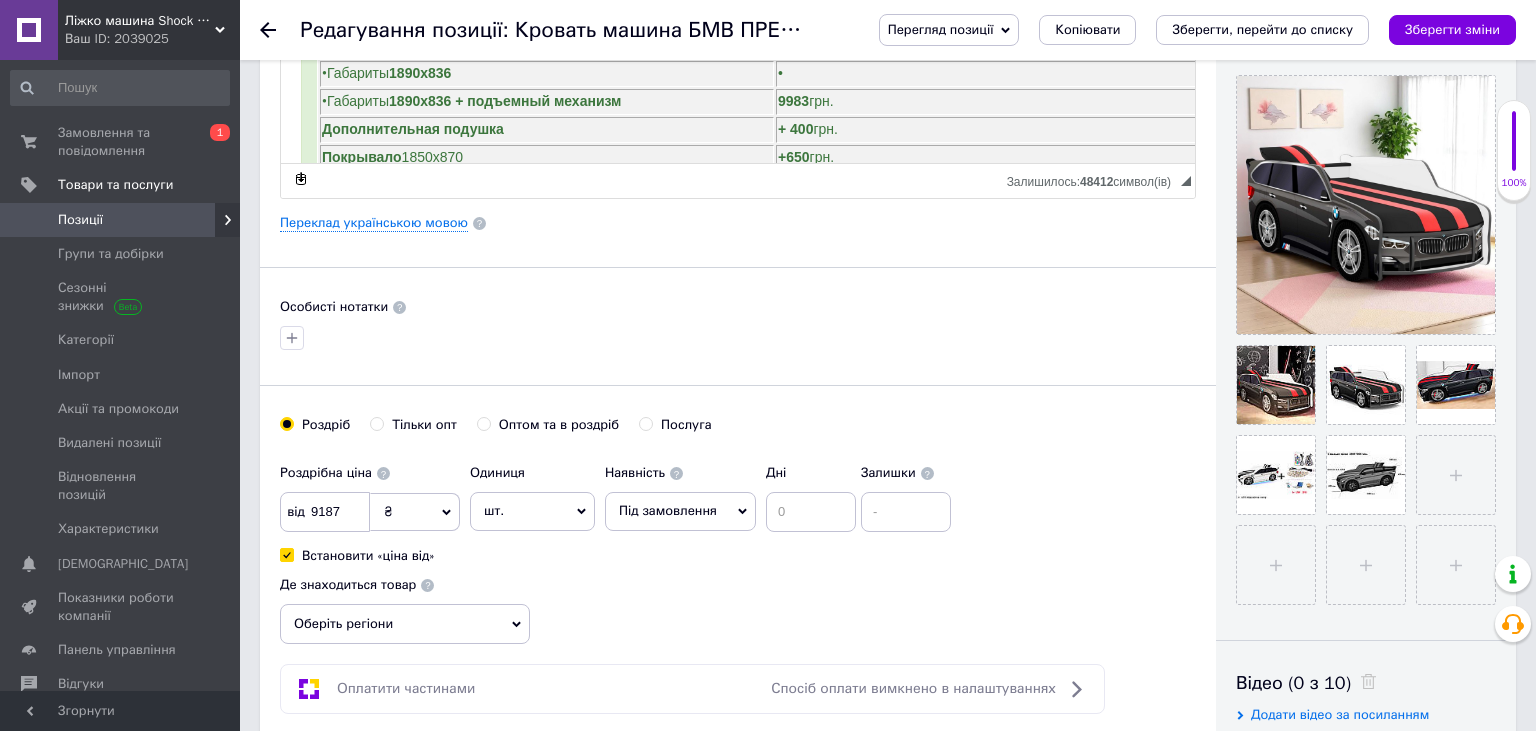 type on "C:\fakepath\bmw2.jpg" 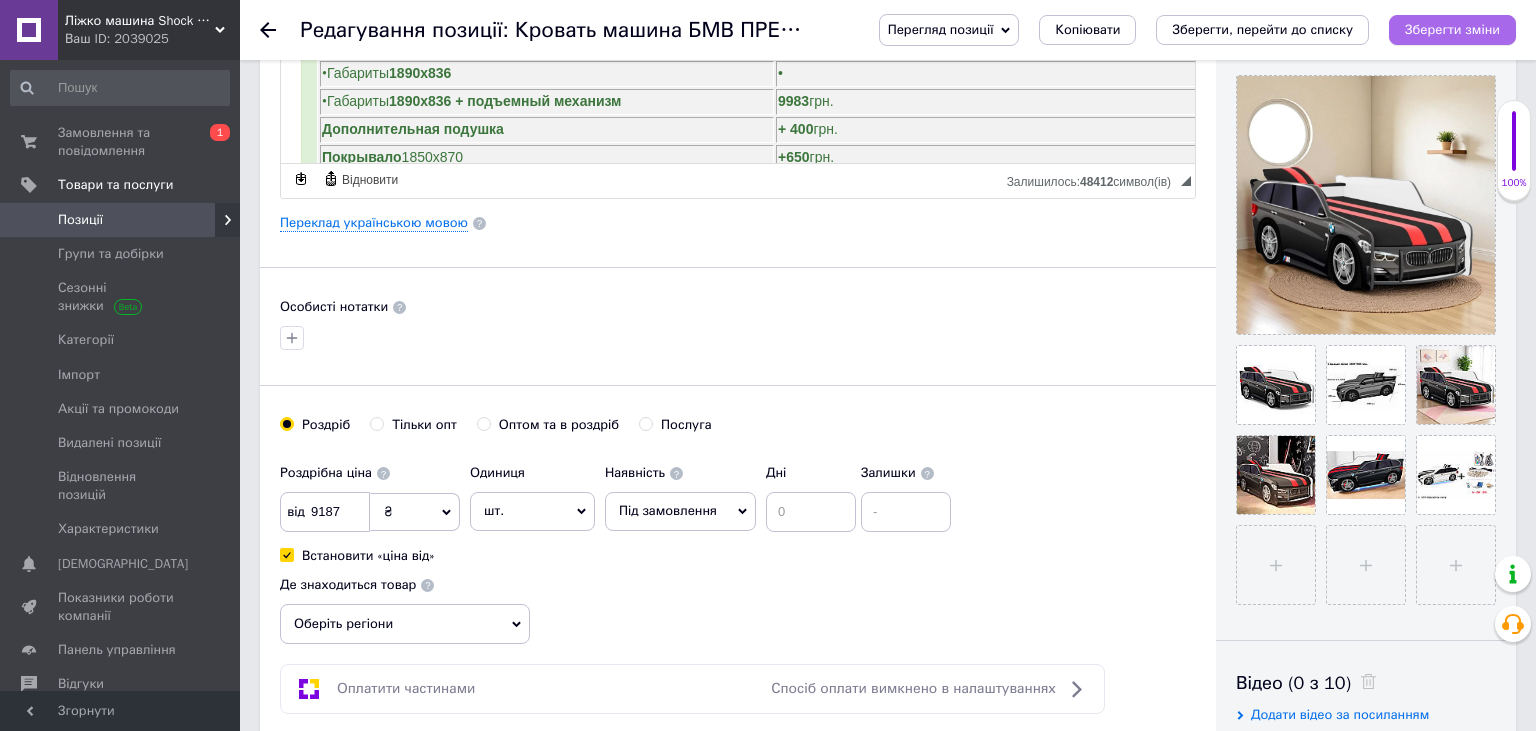 click on "Зберегти зміни" at bounding box center [1452, 29] 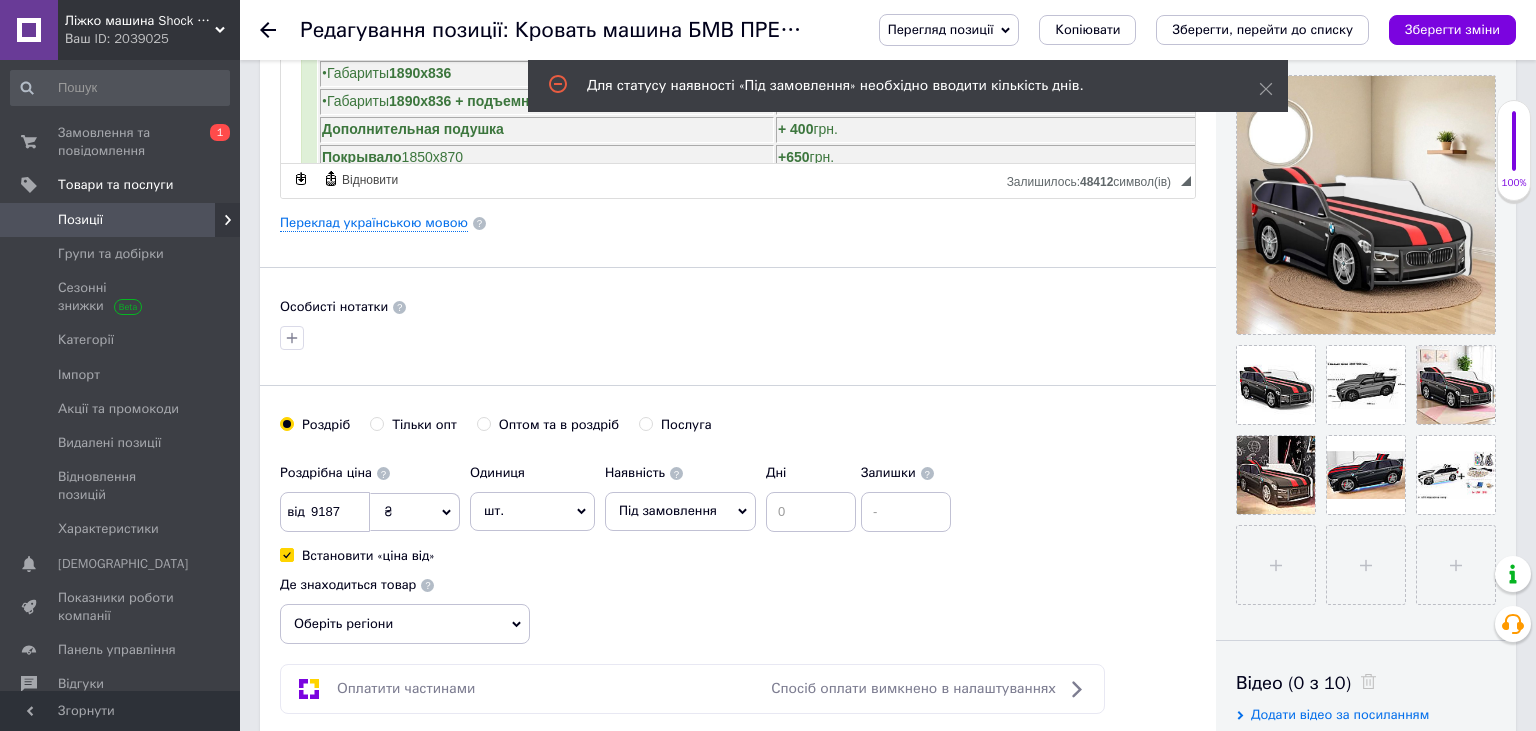click on "Під замовлення" at bounding box center [668, 510] 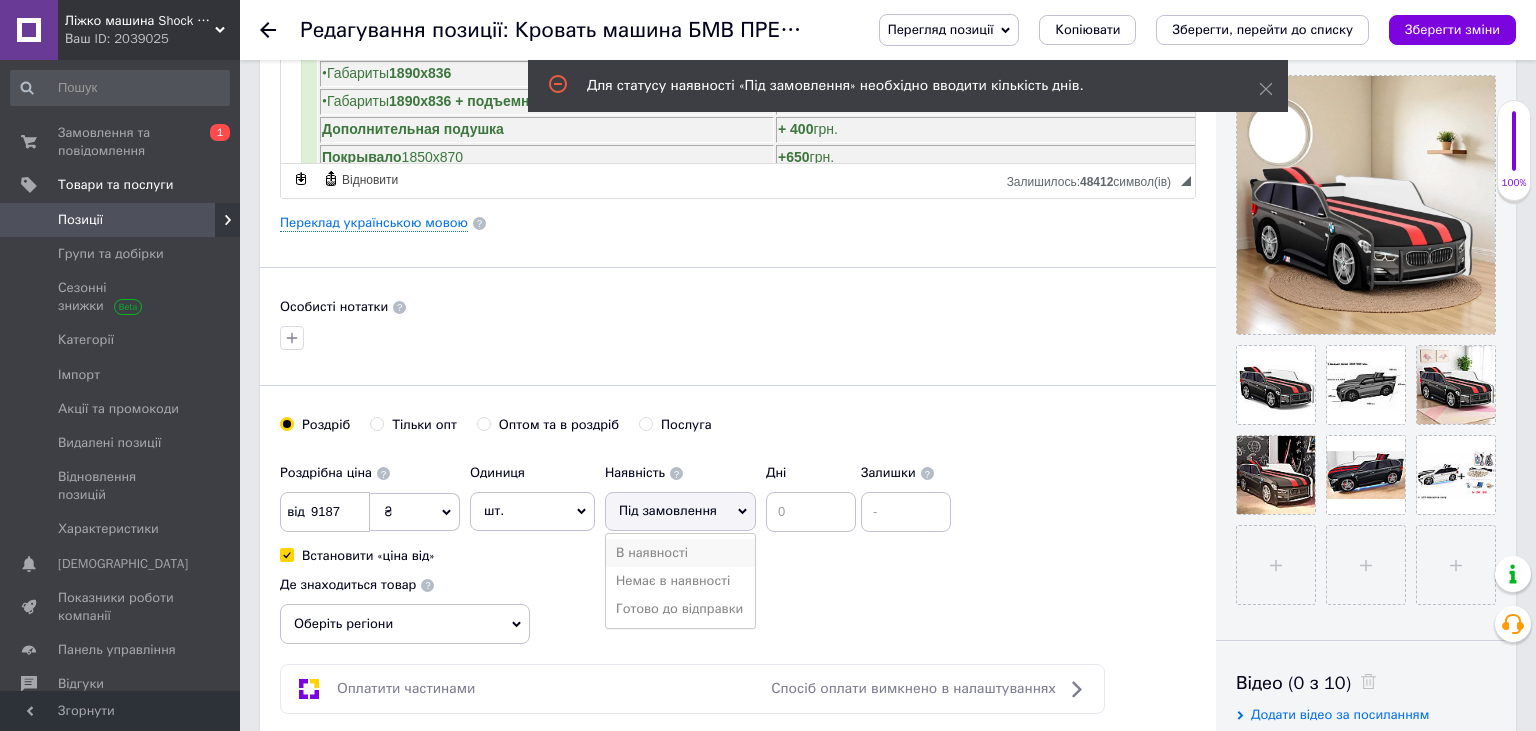 click on "В наявності" at bounding box center (680, 553) 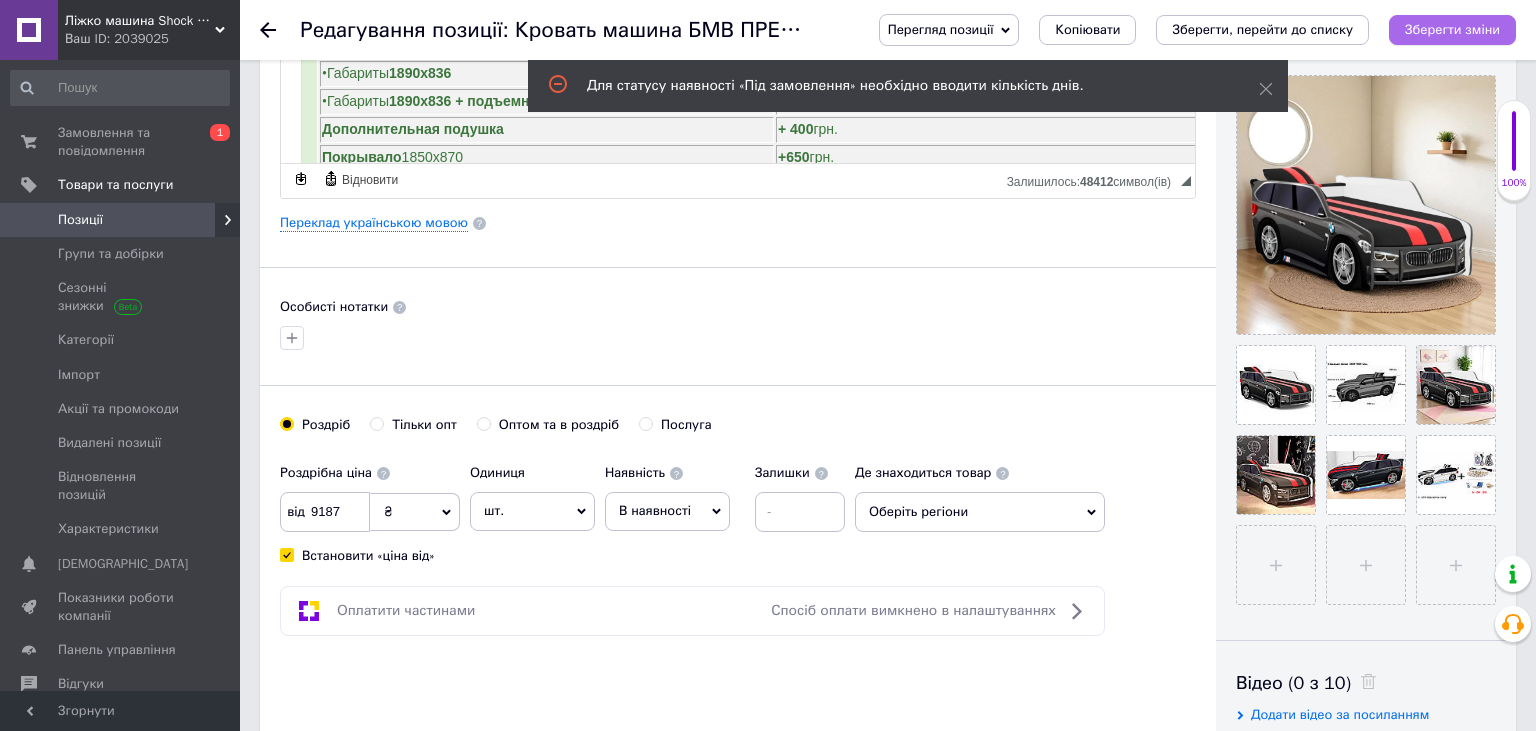 click on "Зберегти зміни" at bounding box center [1452, 30] 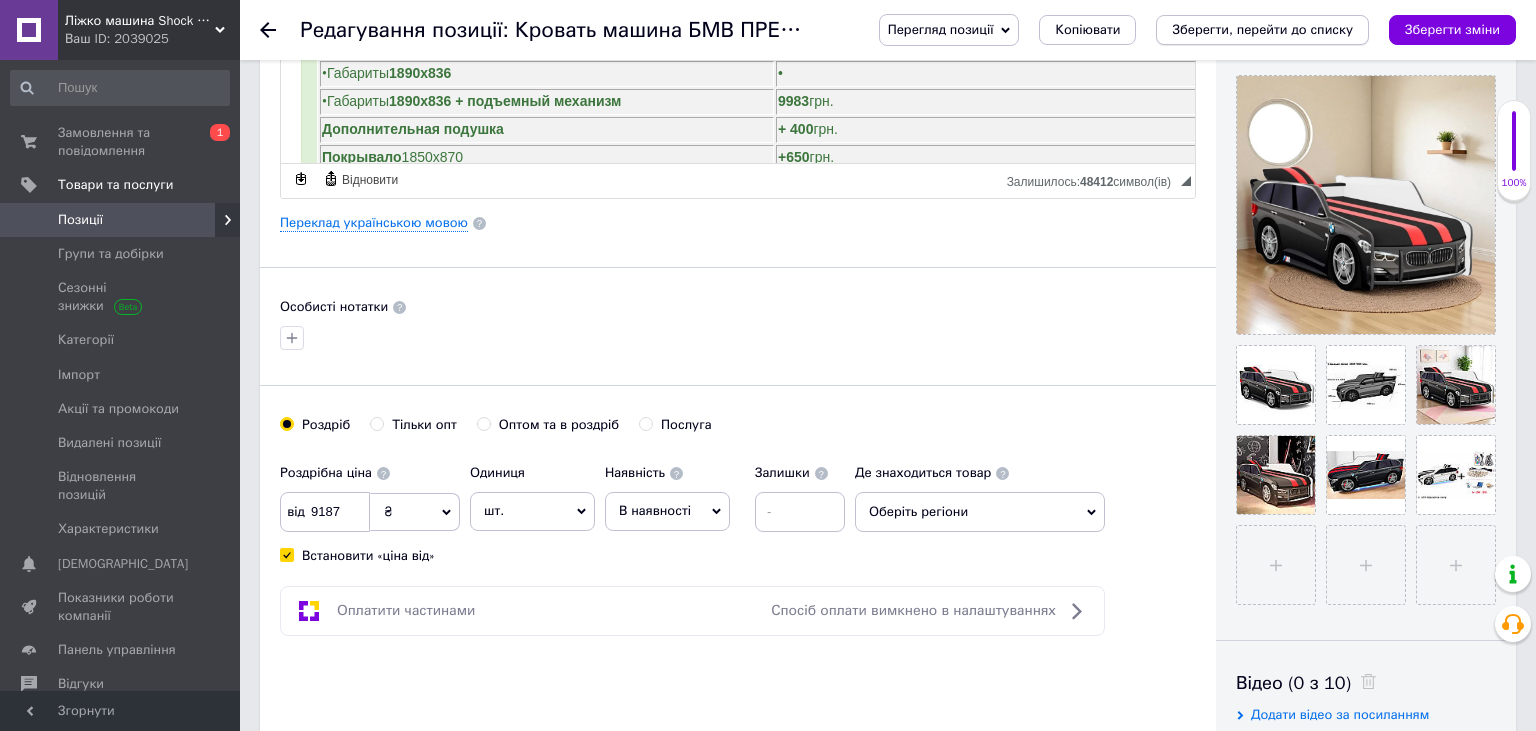 click on "Зберегти, перейти до списку" at bounding box center (1262, 29) 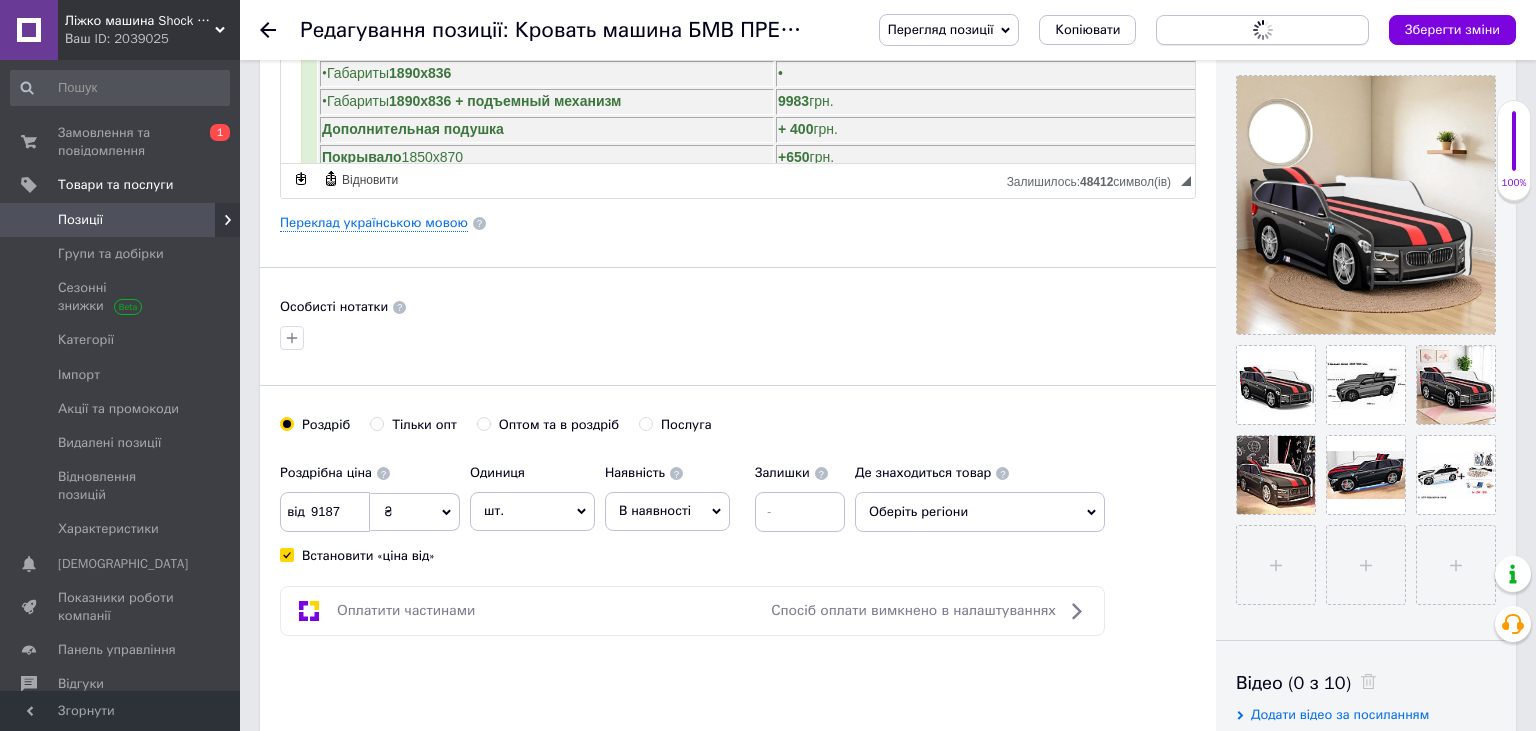 checkbox on "true" 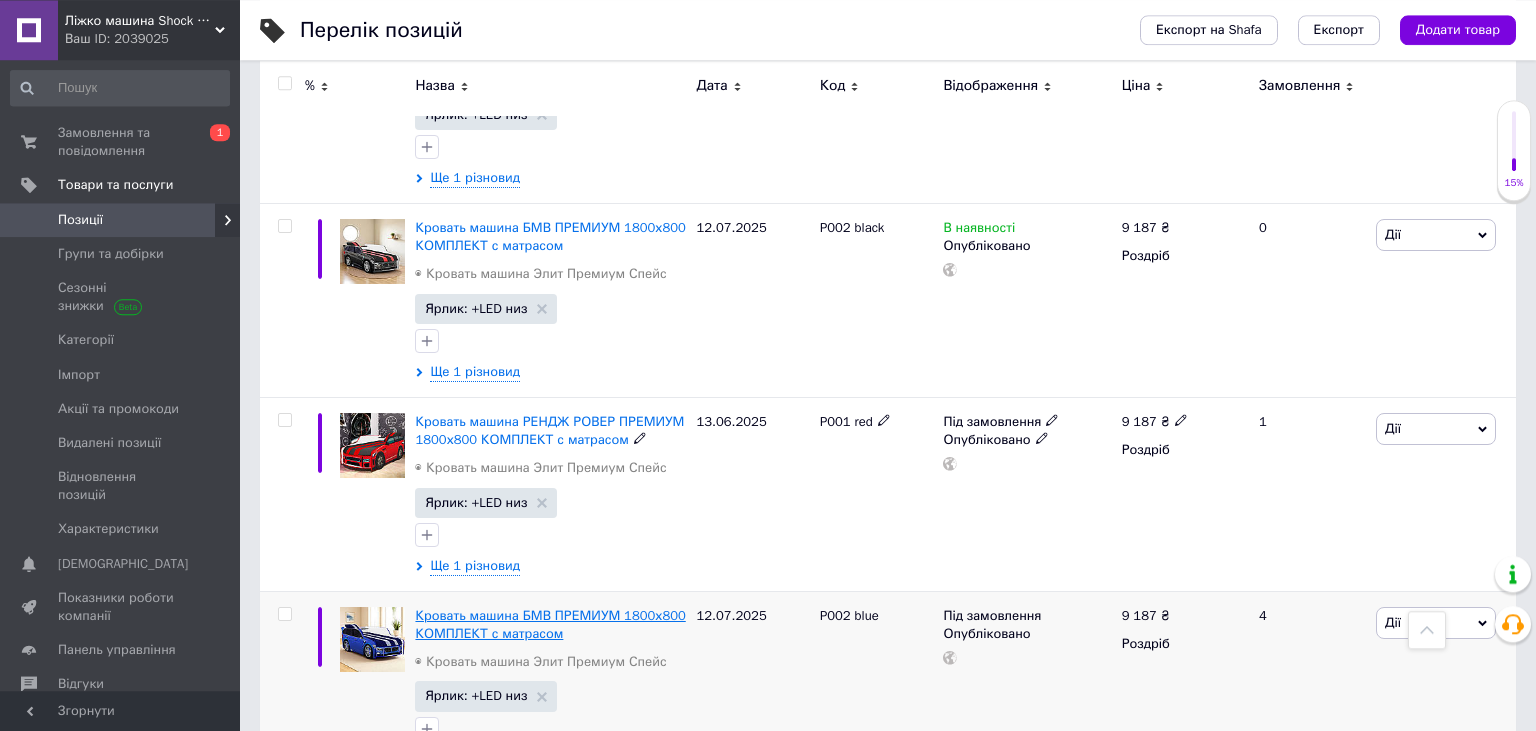 scroll, scrollTop: 1372, scrollLeft: 0, axis: vertical 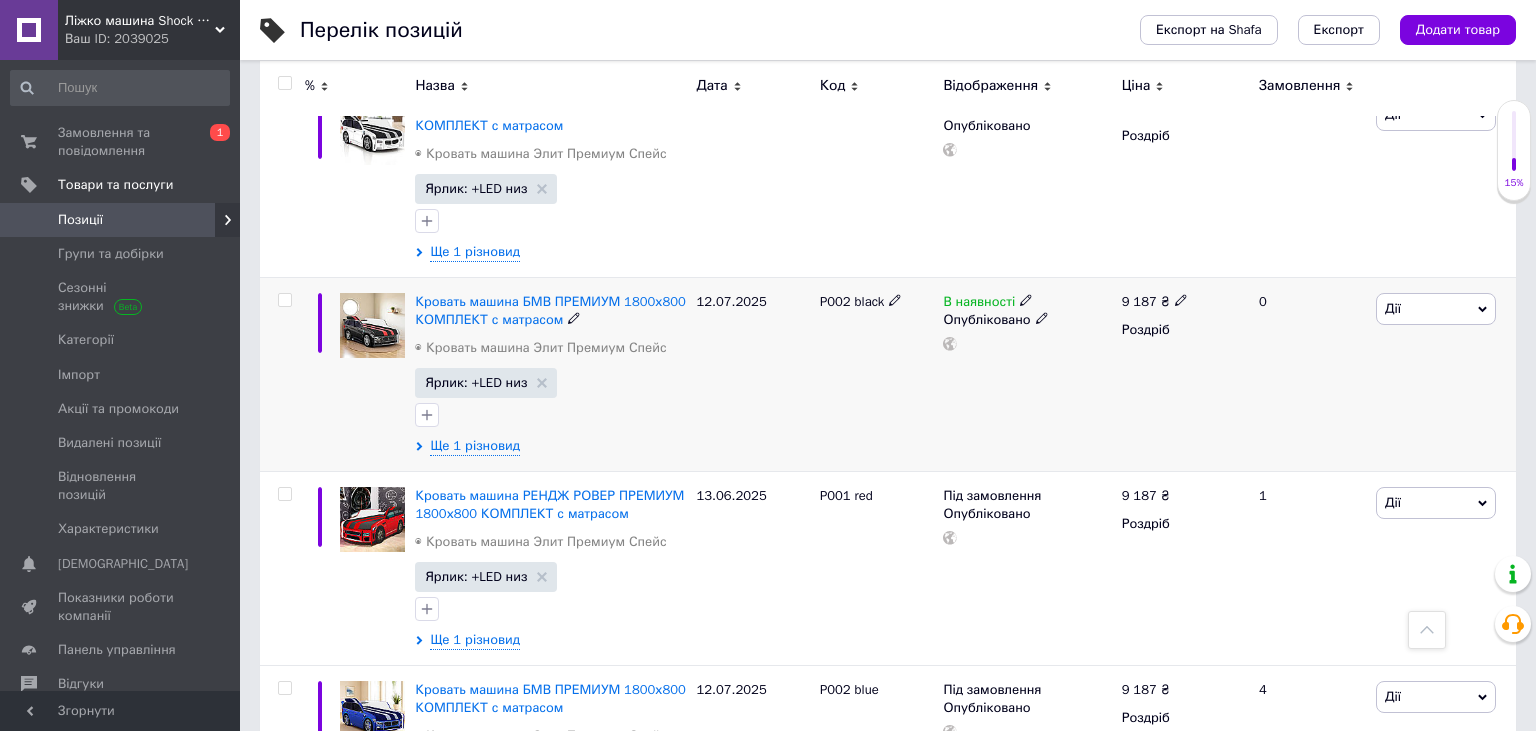 click at bounding box center [282, 375] 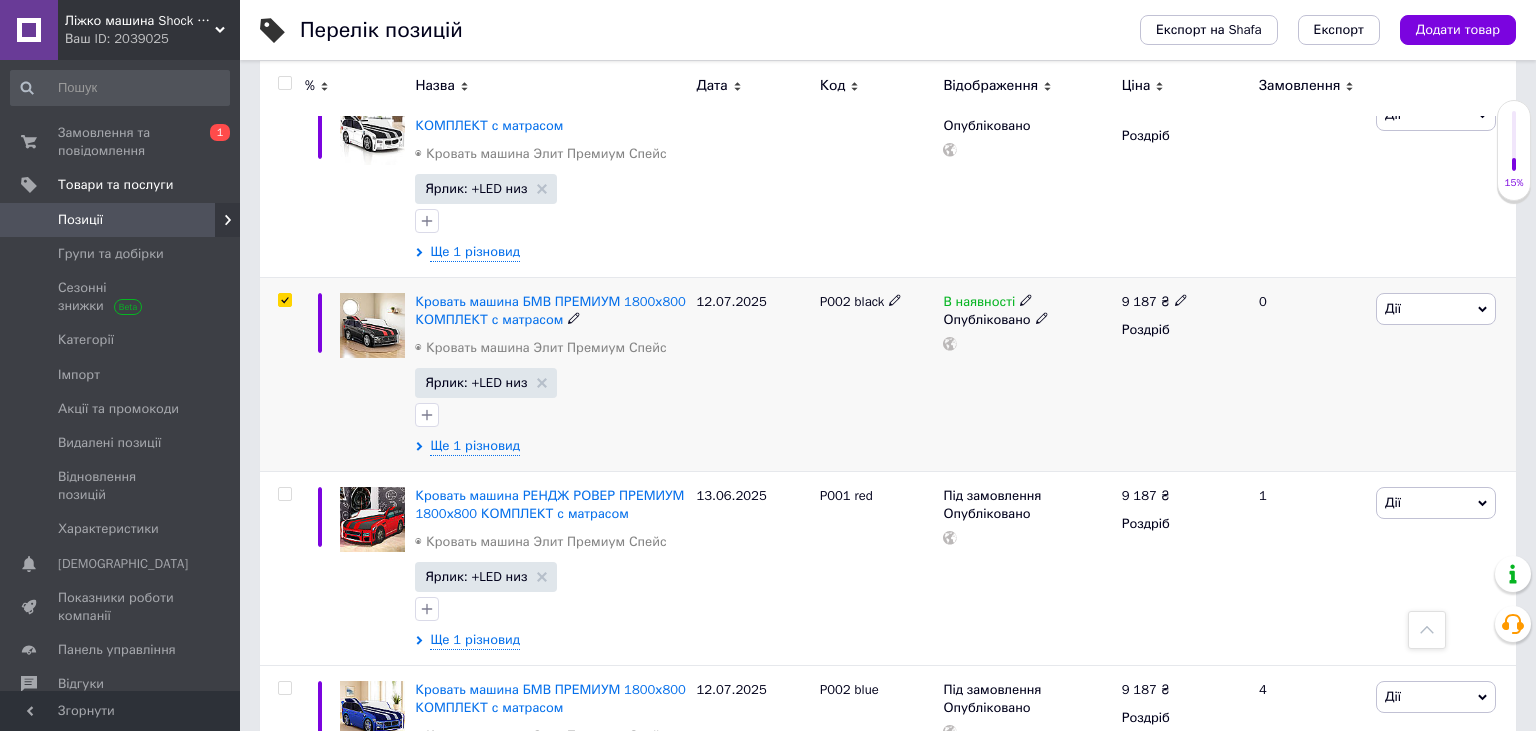 checkbox on "true" 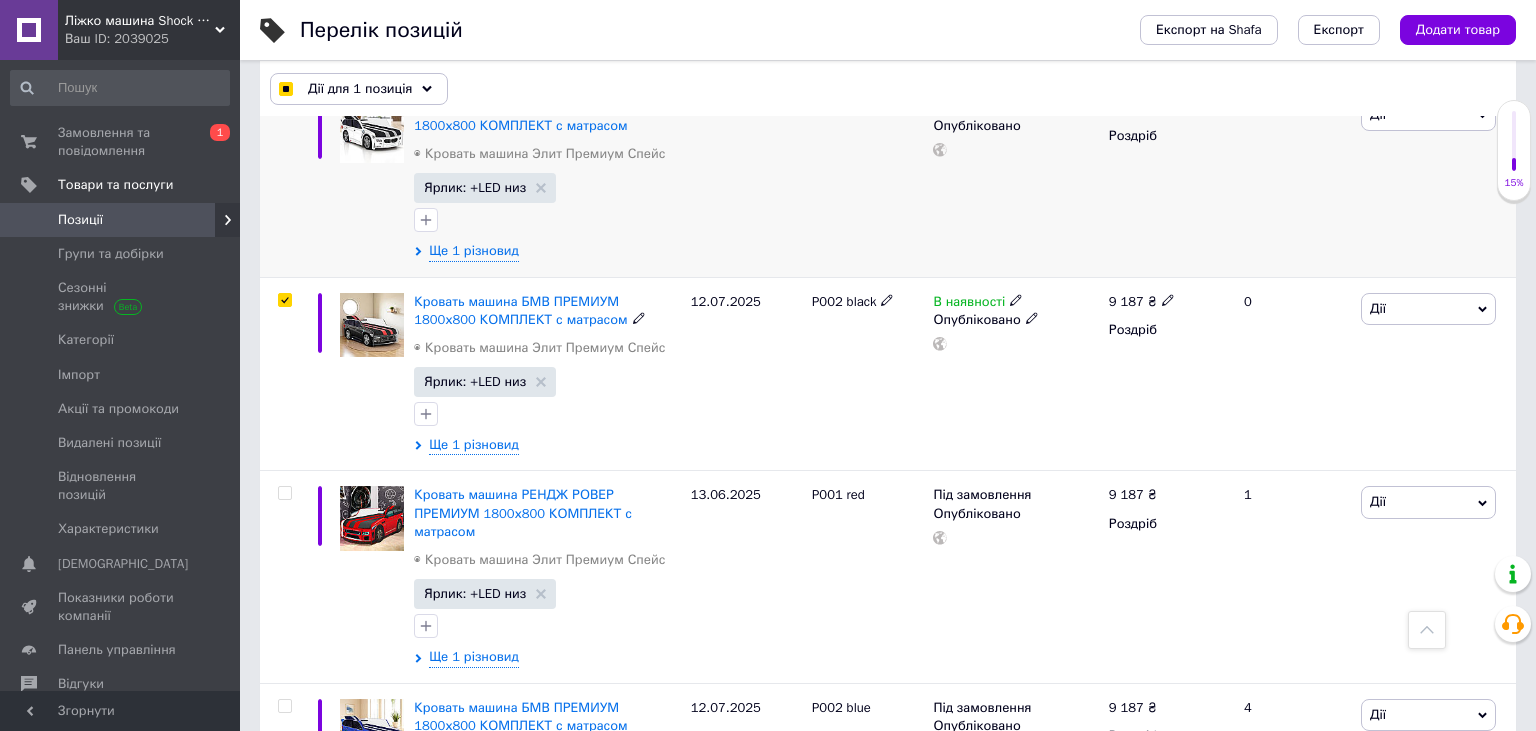 scroll, scrollTop: 1372, scrollLeft: 0, axis: vertical 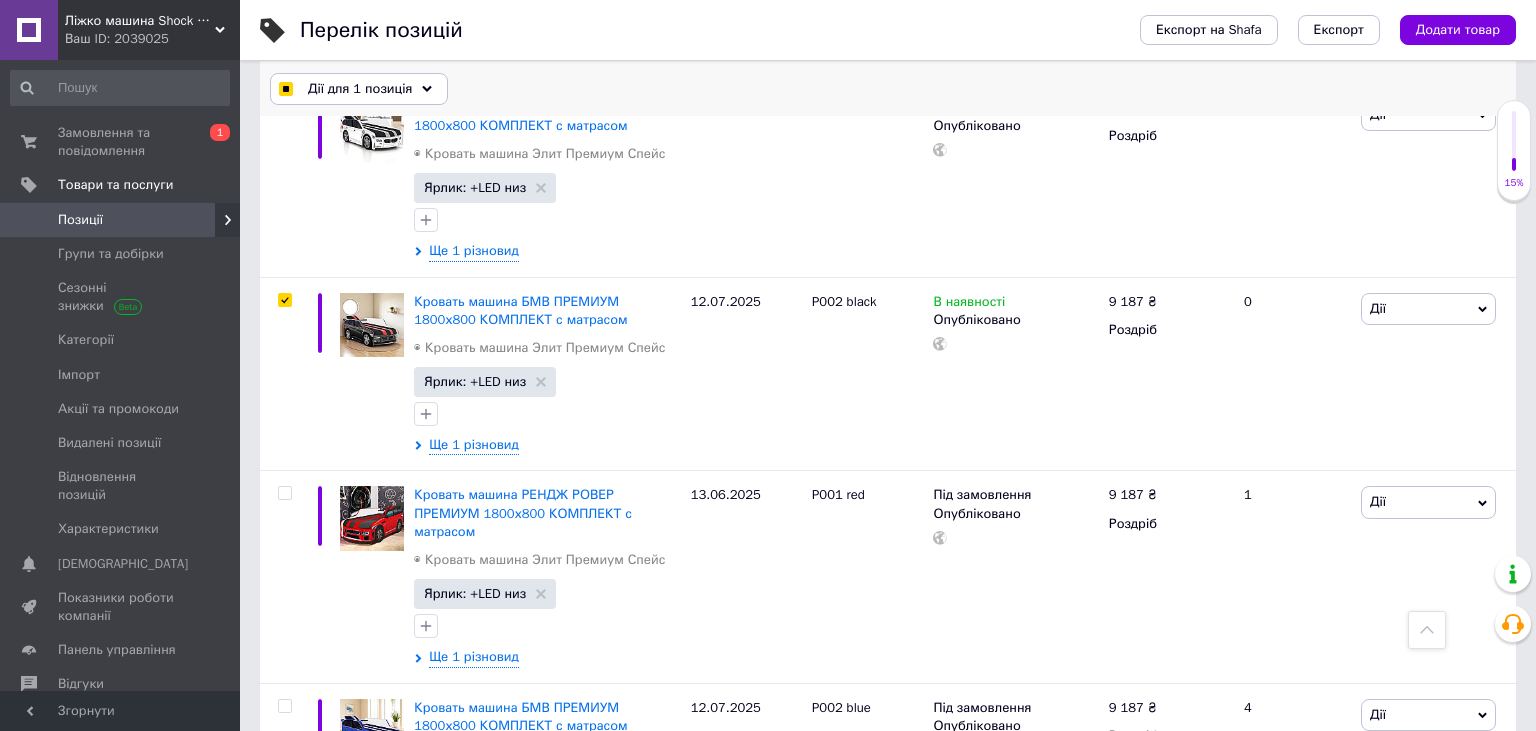 click 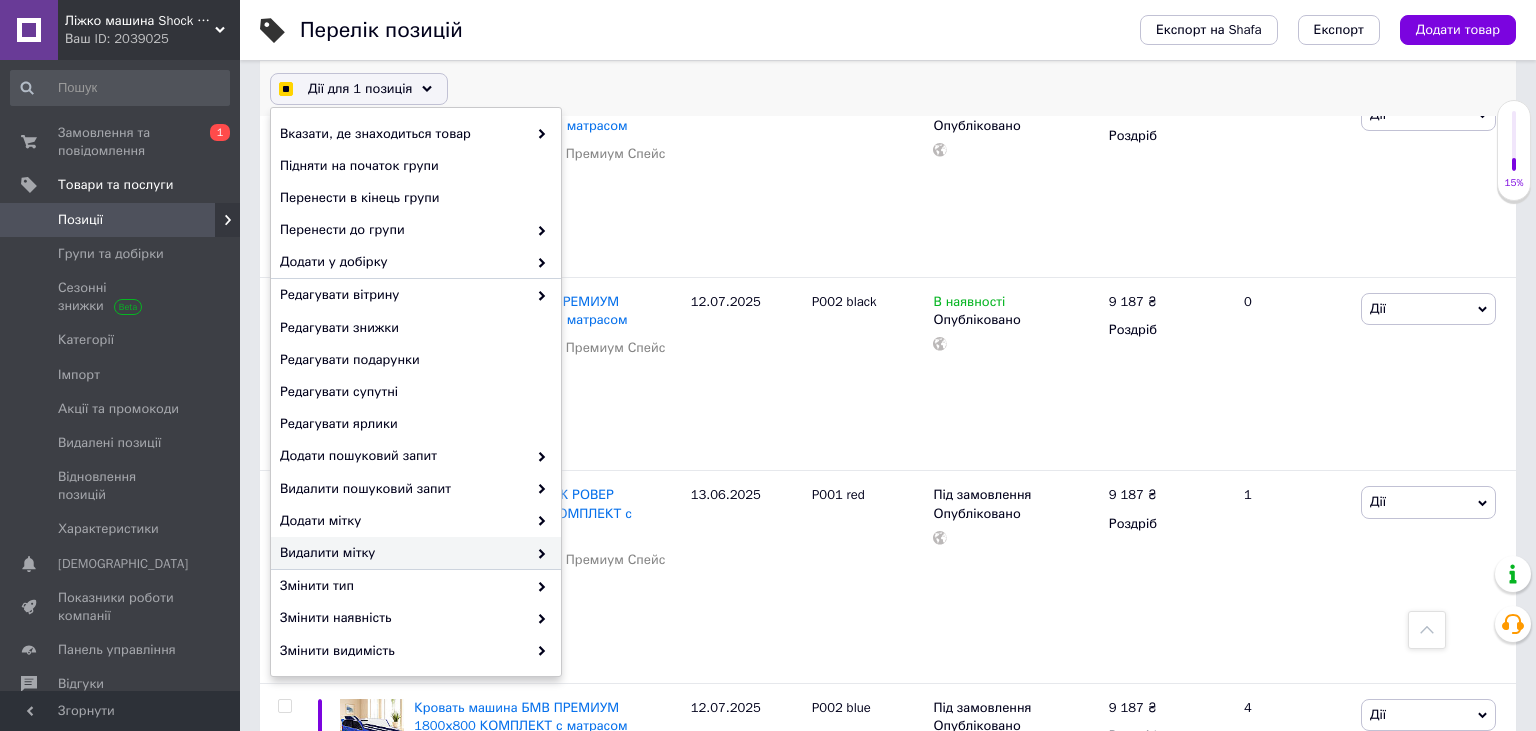 checkbox on "true" 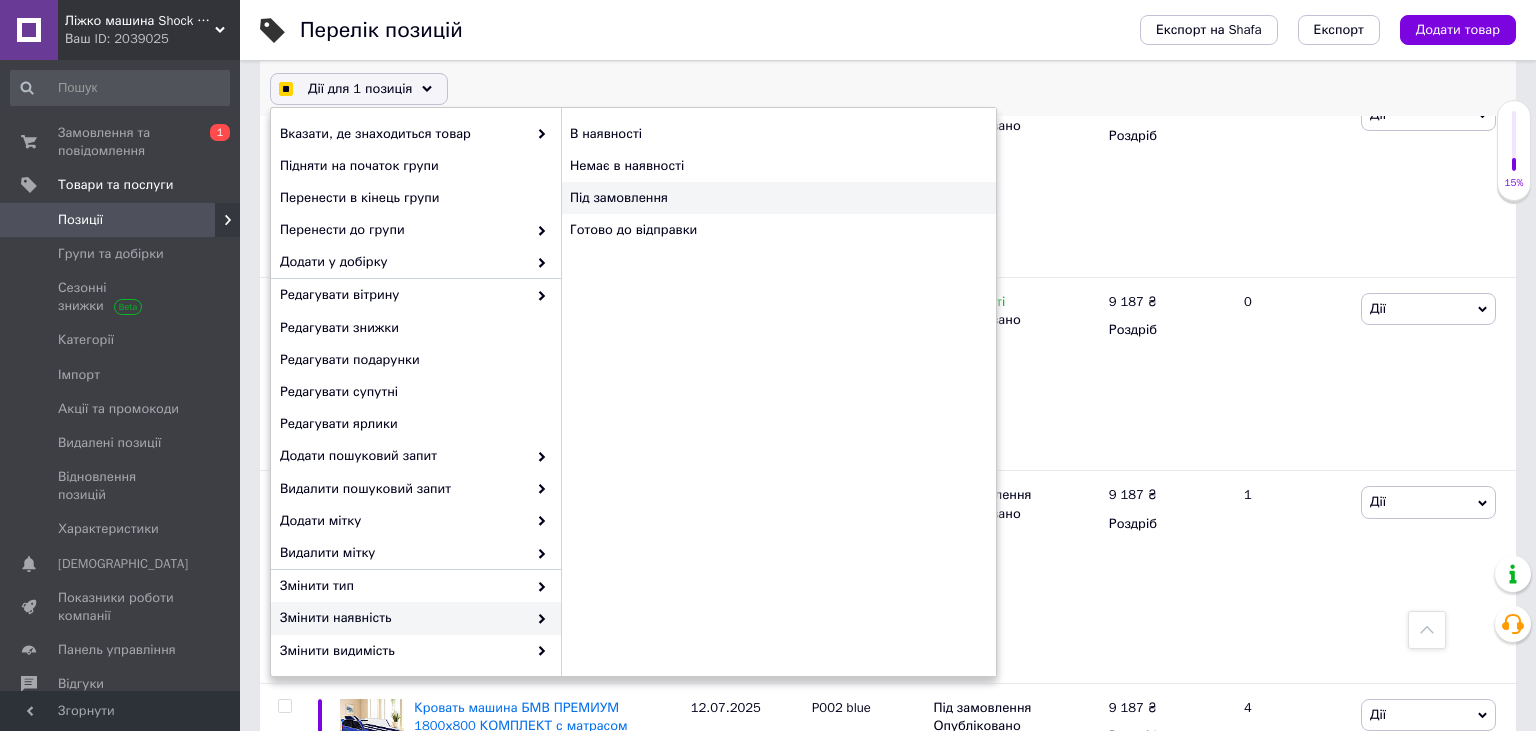 checkbox on "true" 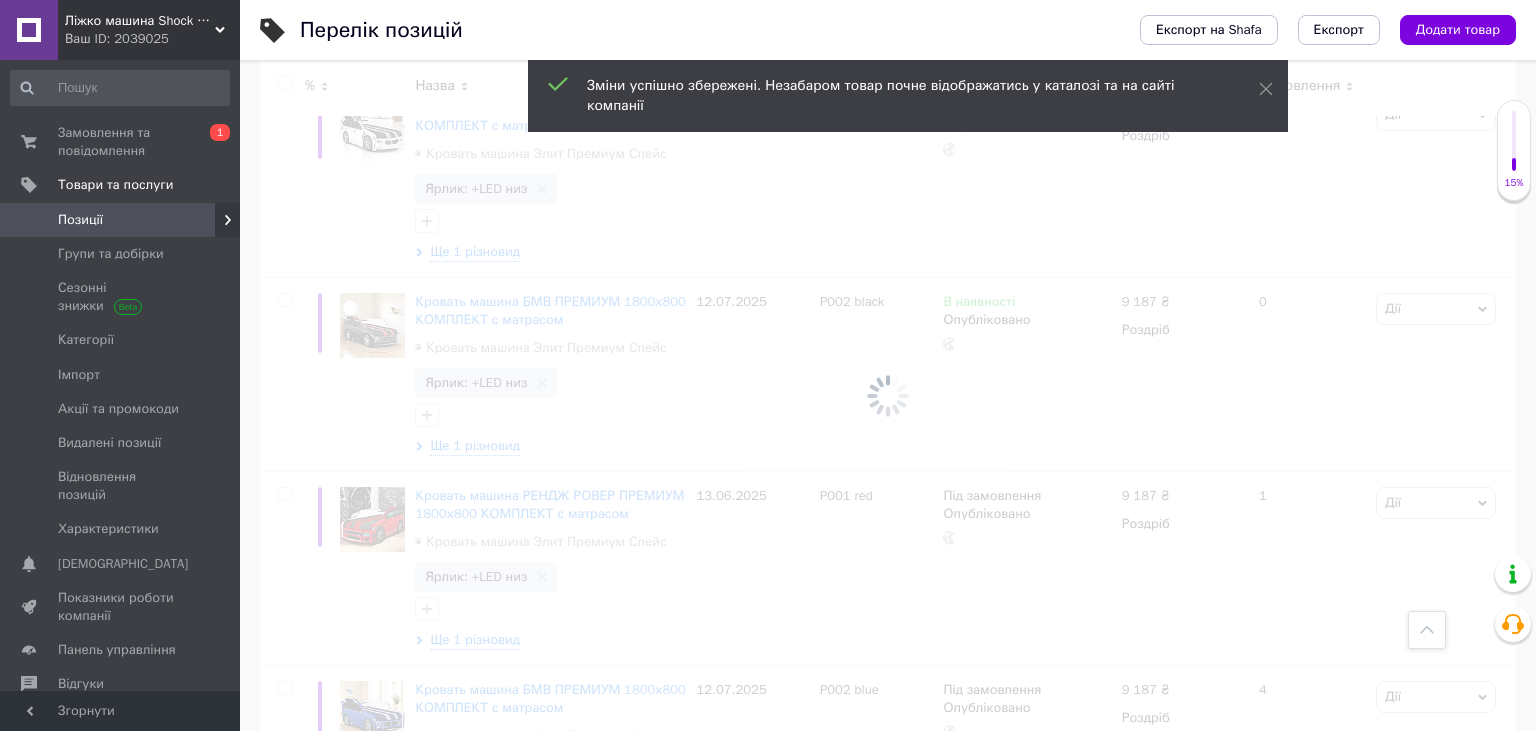 scroll, scrollTop: 1372, scrollLeft: 0, axis: vertical 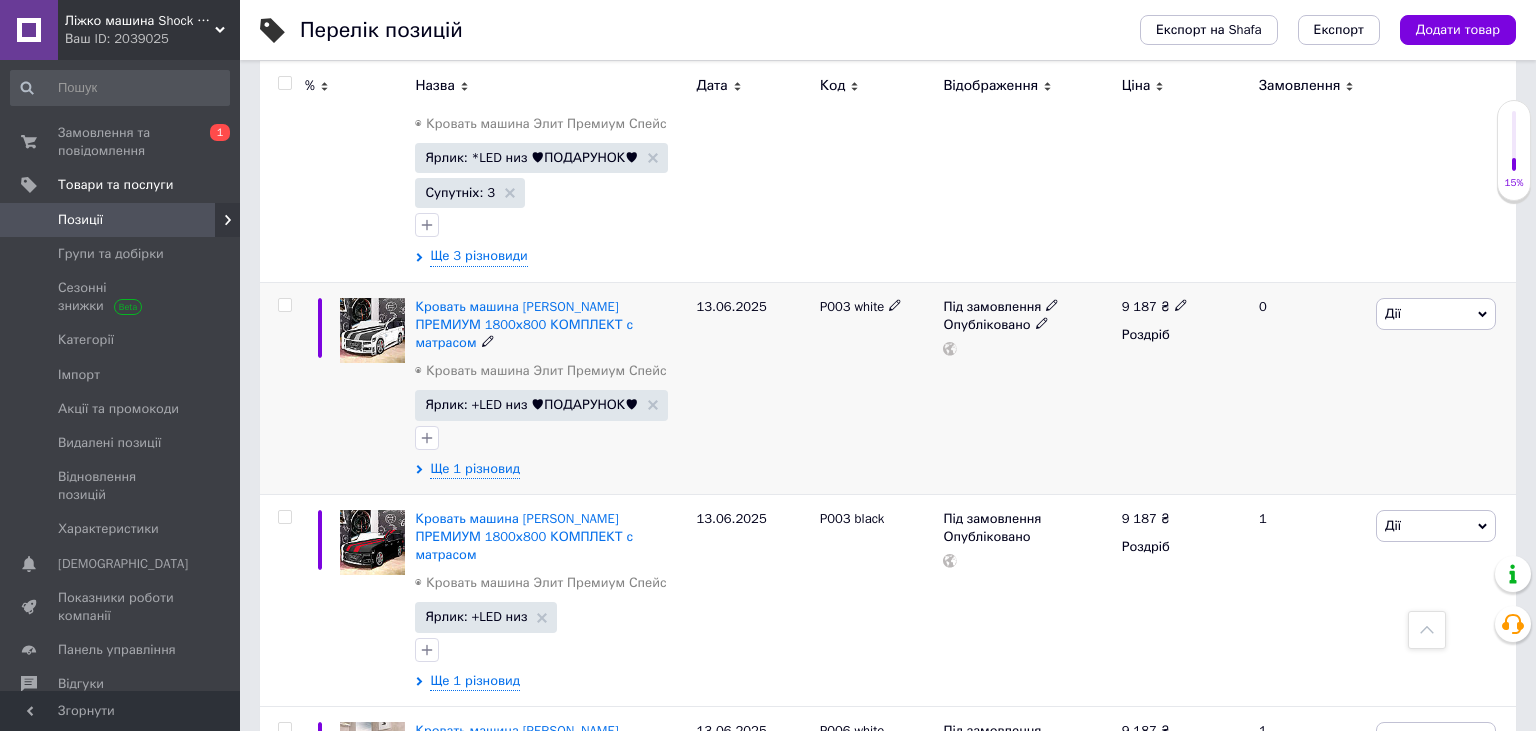 click at bounding box center [284, 305] 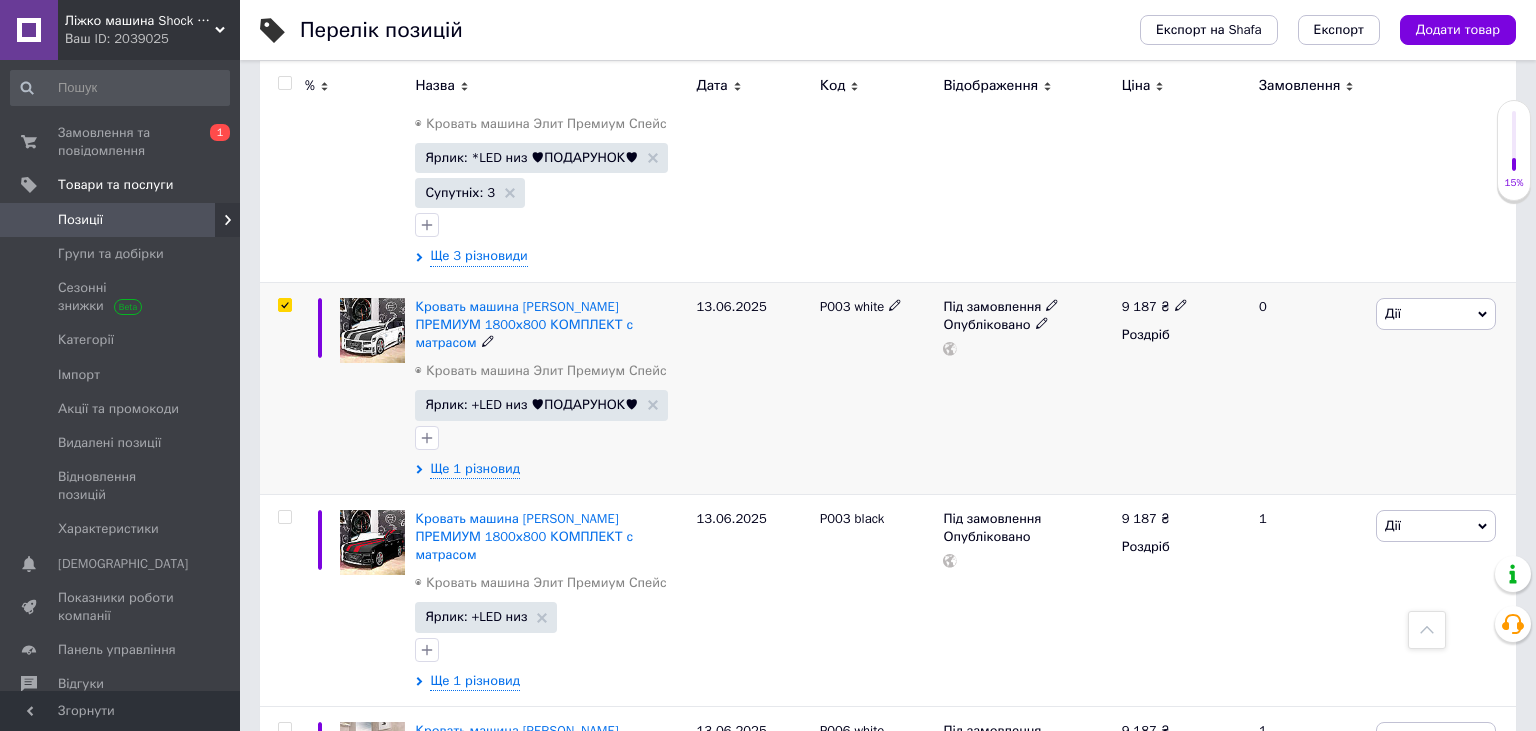 checkbox on "true" 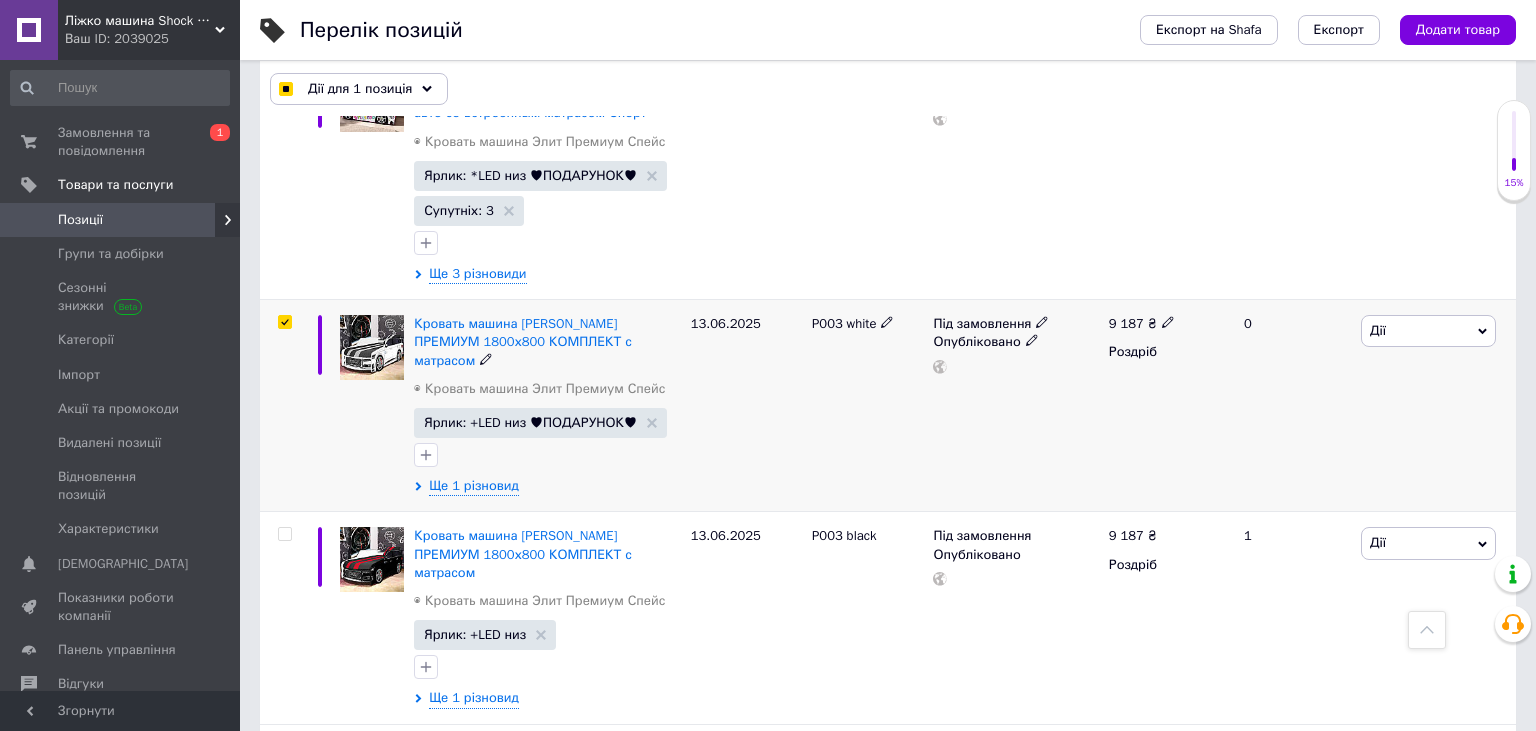 scroll, scrollTop: 3273, scrollLeft: 0, axis: vertical 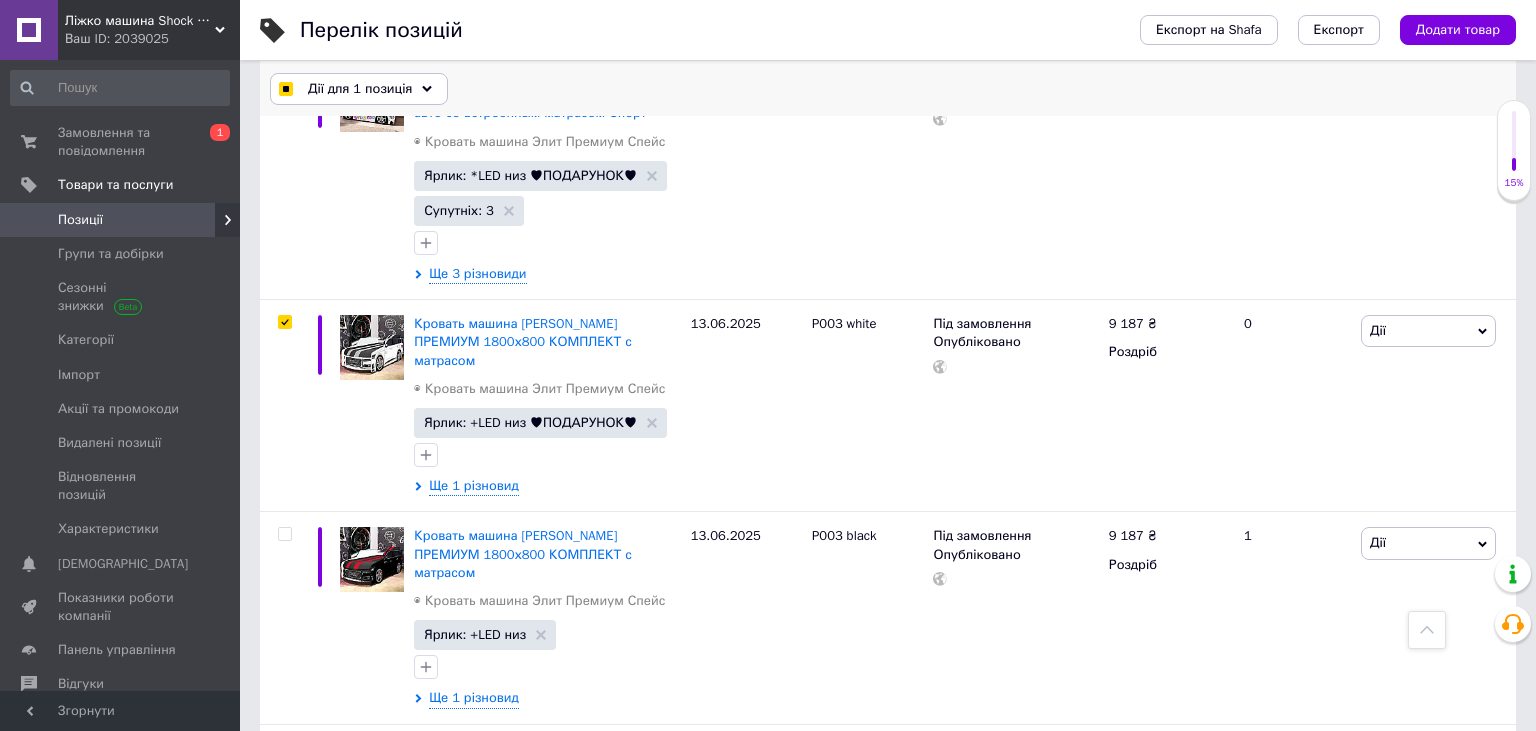 click on "Дії для 1 позиція" at bounding box center (360, 89) 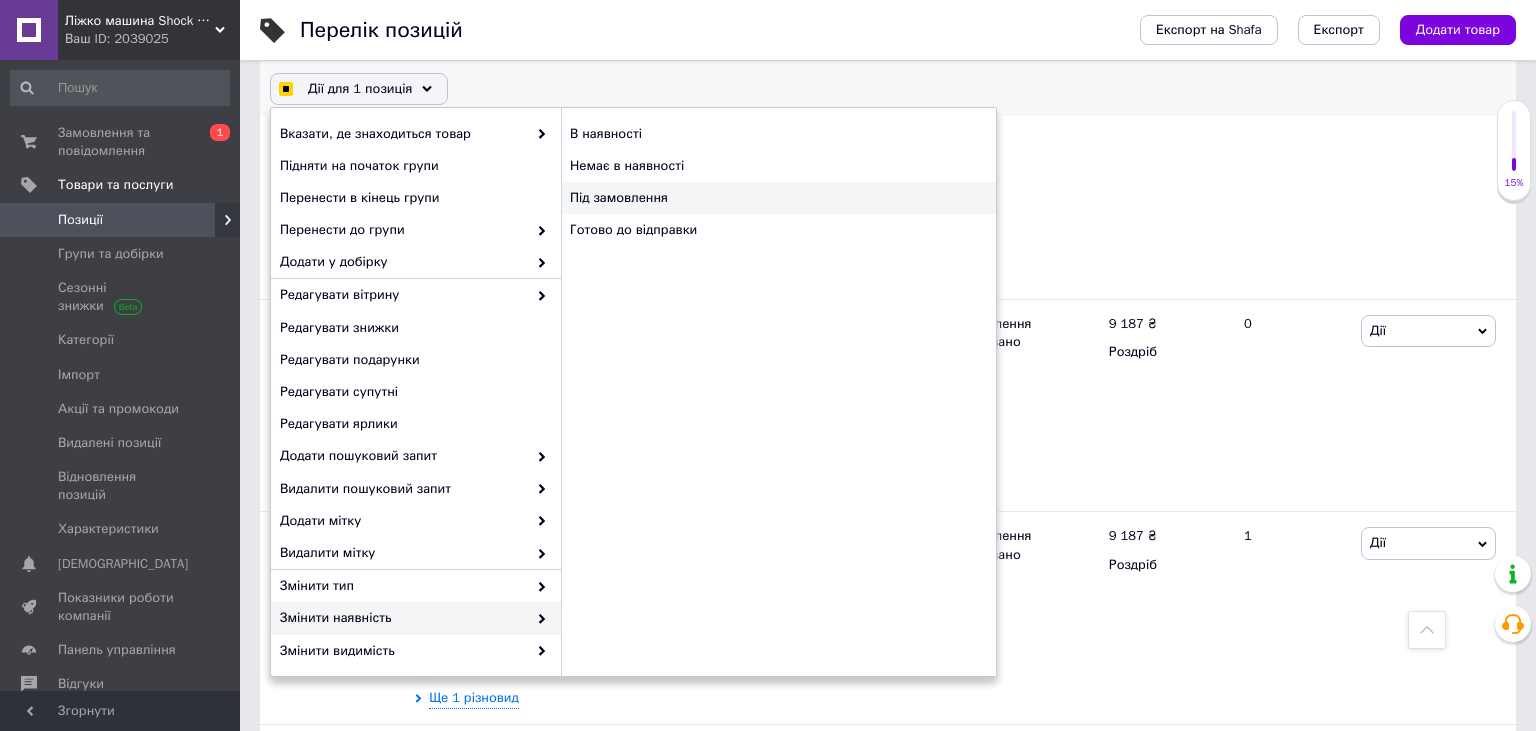 checkbox on "true" 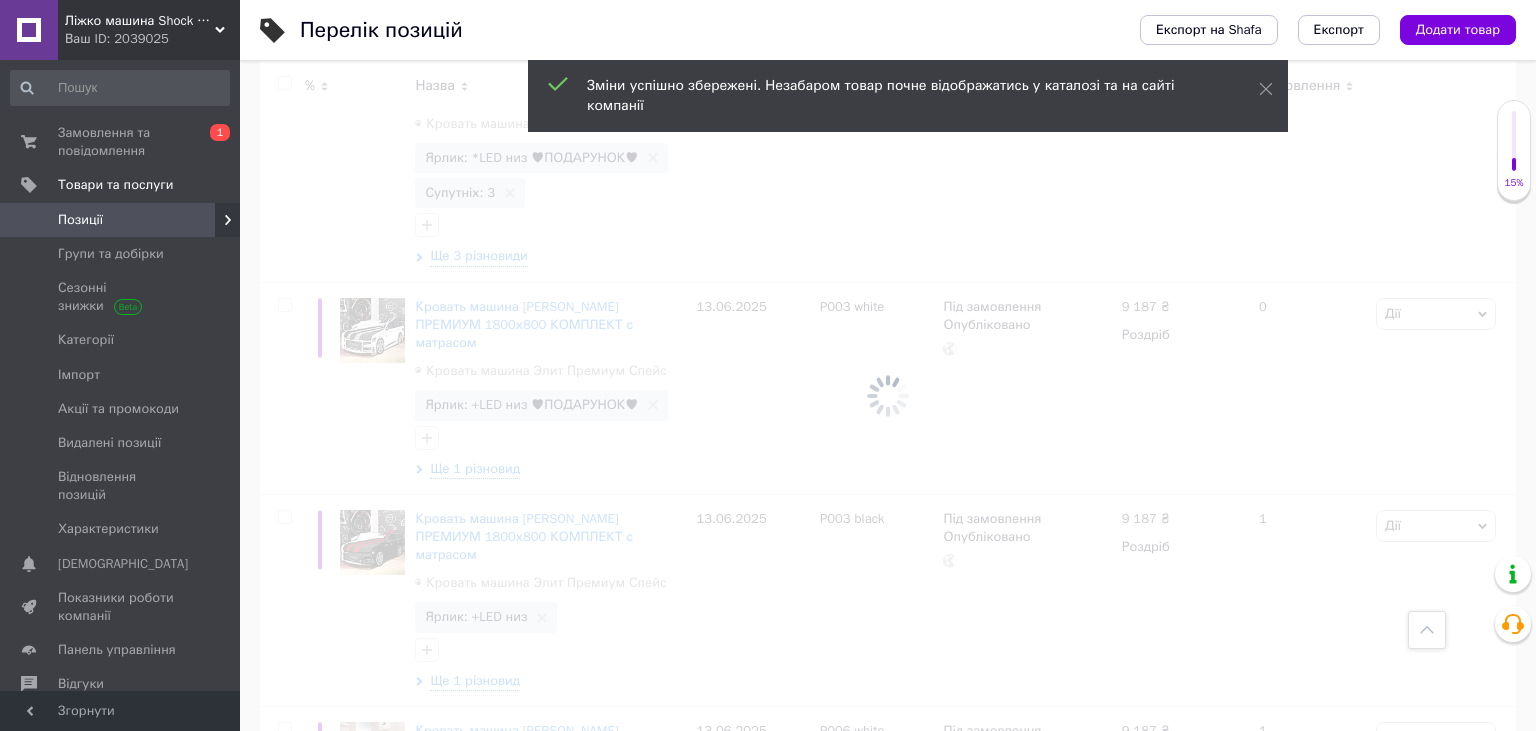 scroll, scrollTop: 3273, scrollLeft: 0, axis: vertical 